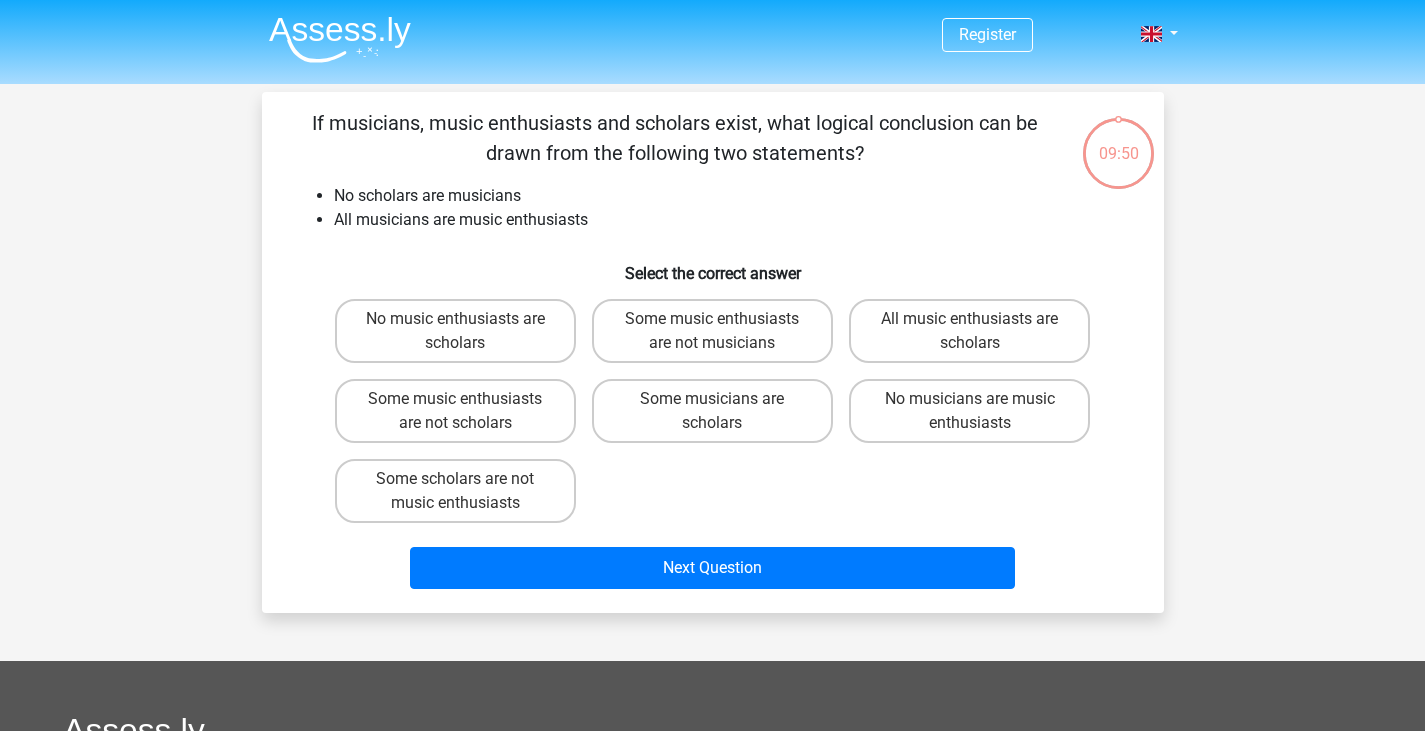 scroll, scrollTop: 0, scrollLeft: 0, axis: both 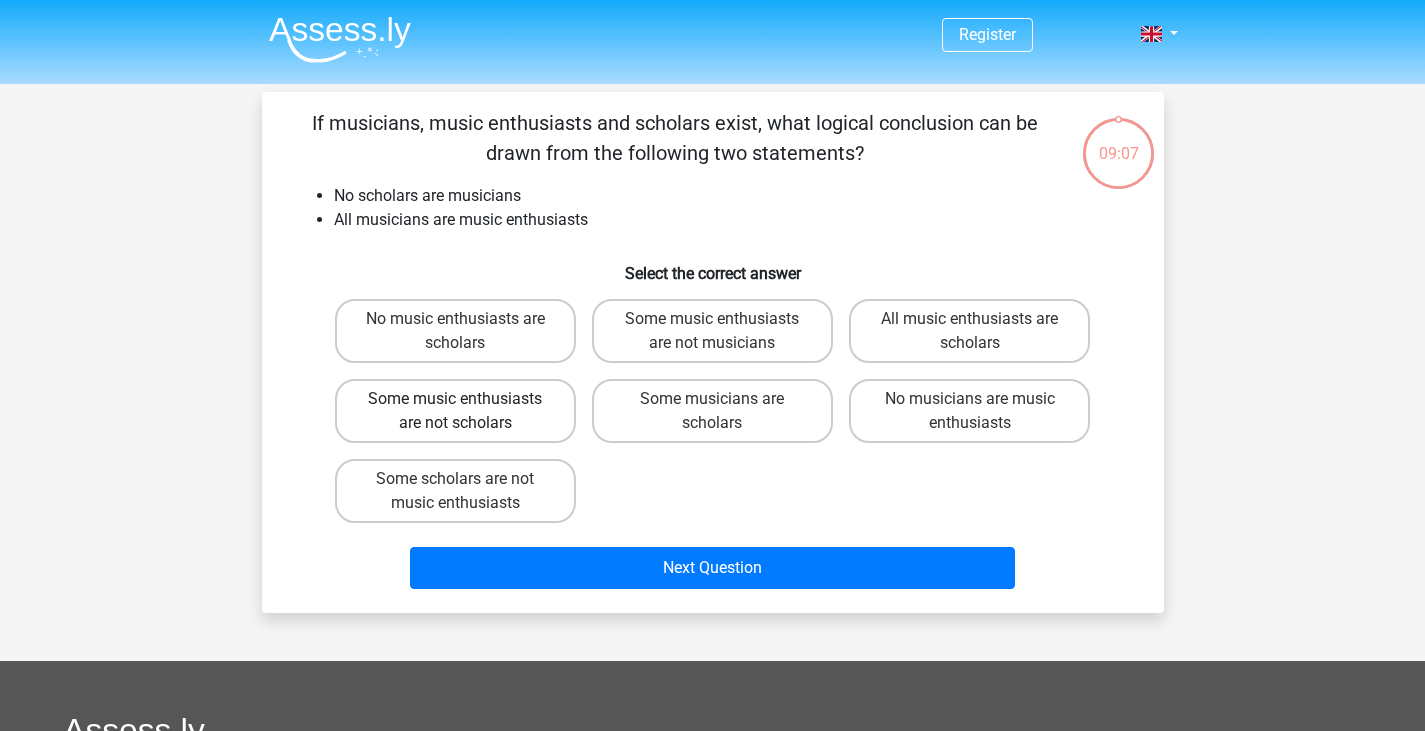 click on "Some music enthusiasts are not scholars" at bounding box center (455, 411) 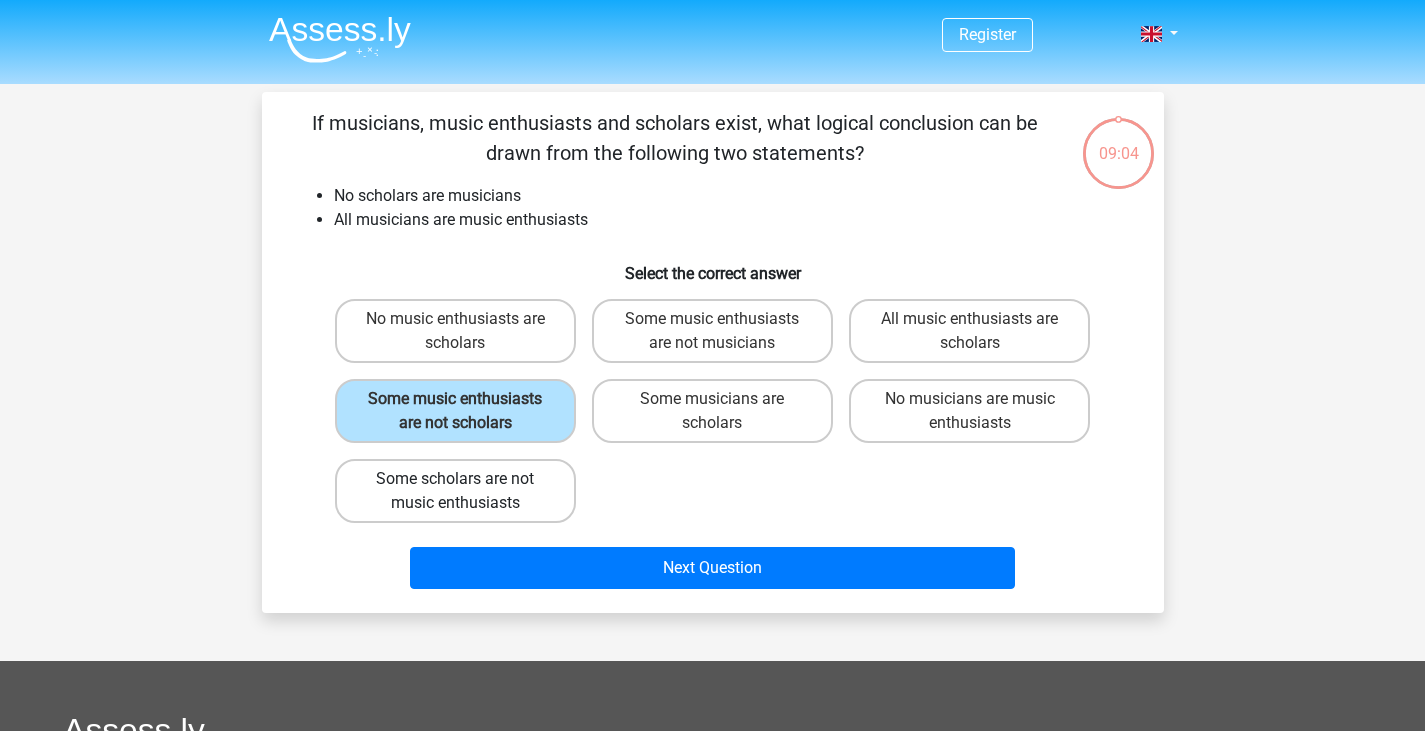 click on "Some scholars are not music enthusiasts" at bounding box center [455, 491] 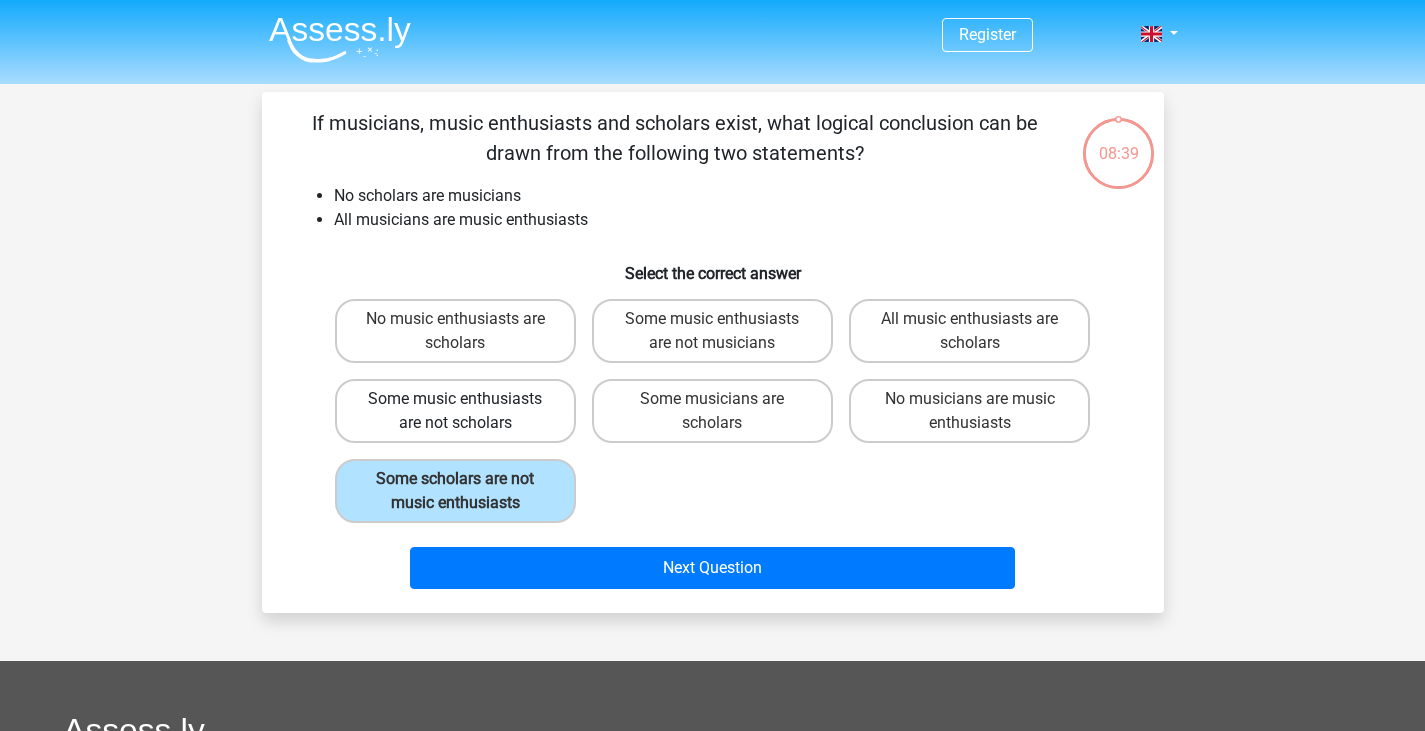 click on "Some music enthusiasts are not scholars" at bounding box center (455, 411) 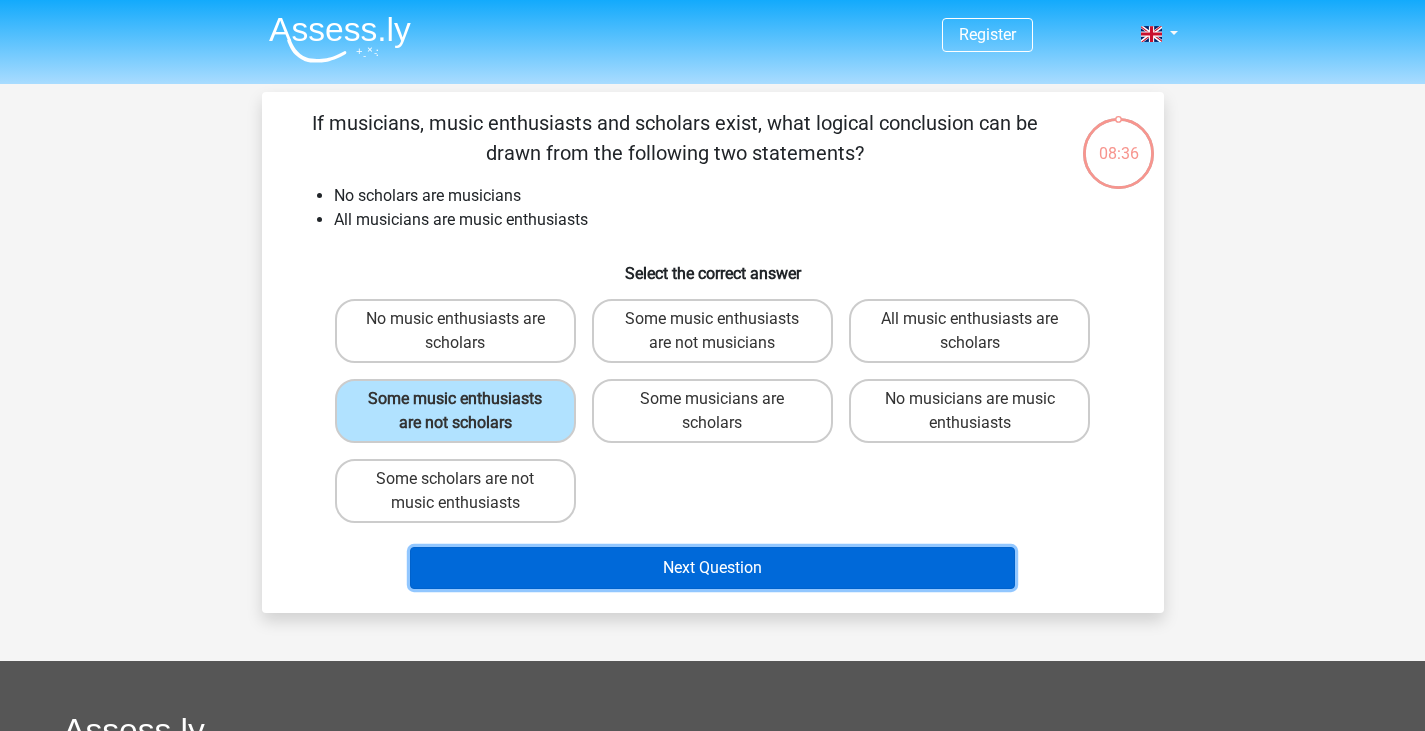 drag, startPoint x: 653, startPoint y: 562, endPoint x: 771, endPoint y: 487, distance: 139.81773 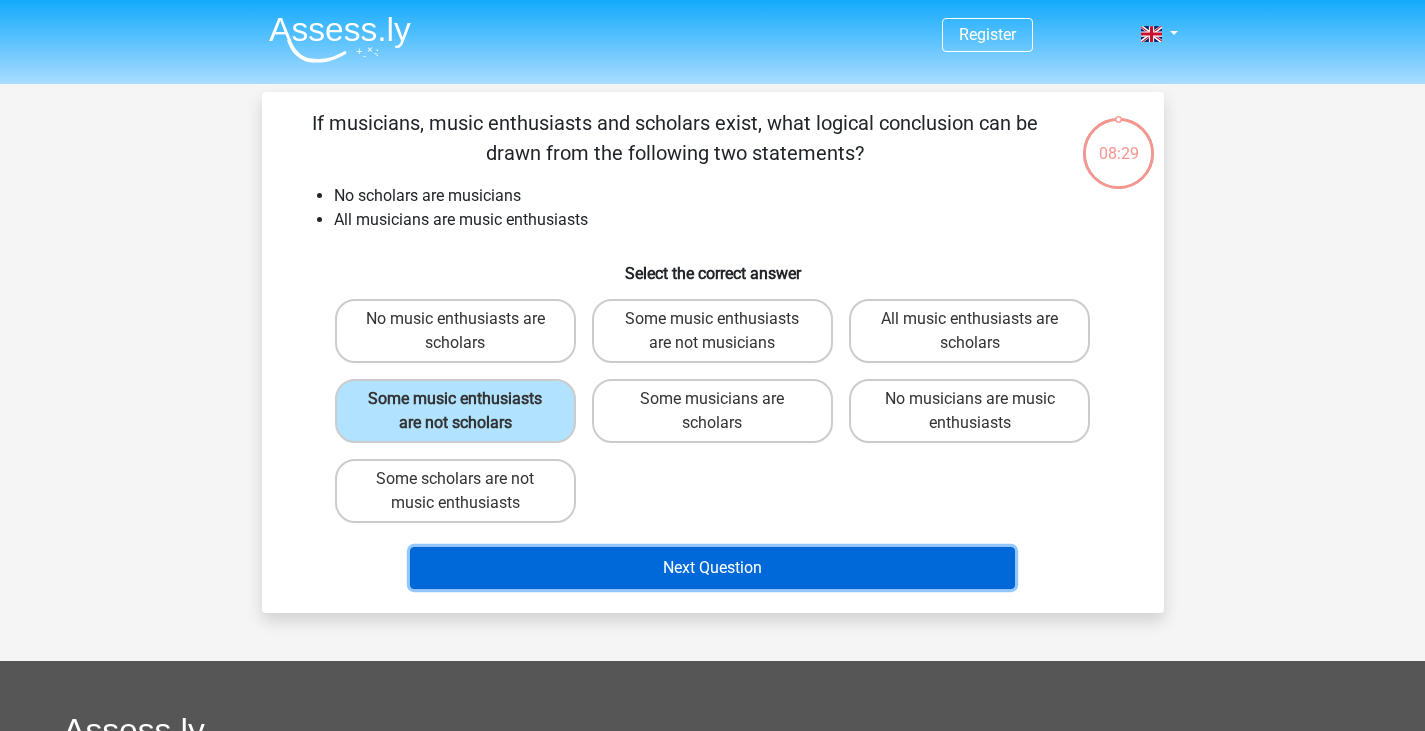 click on "Next Question" at bounding box center [712, 568] 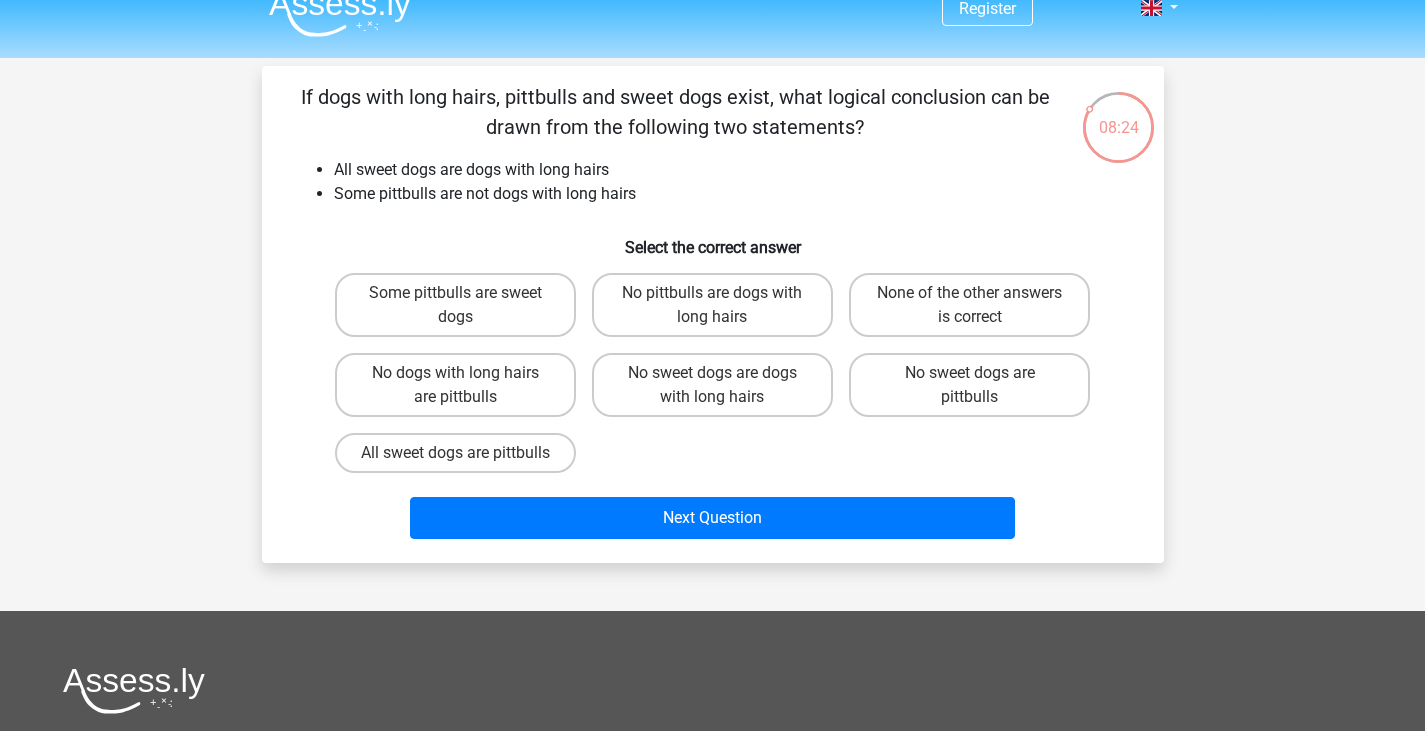 scroll, scrollTop: 25, scrollLeft: 0, axis: vertical 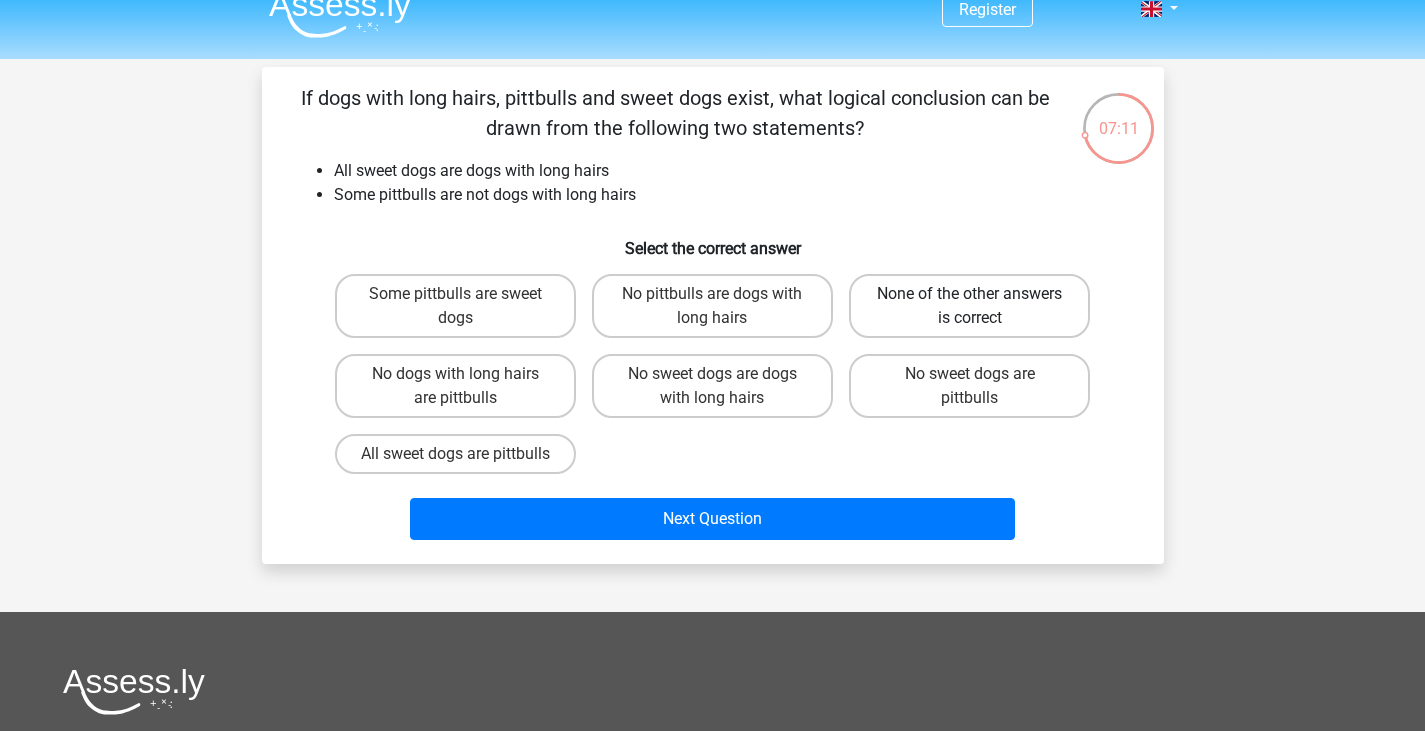 click on "None of the other answers is correct" at bounding box center [969, 306] 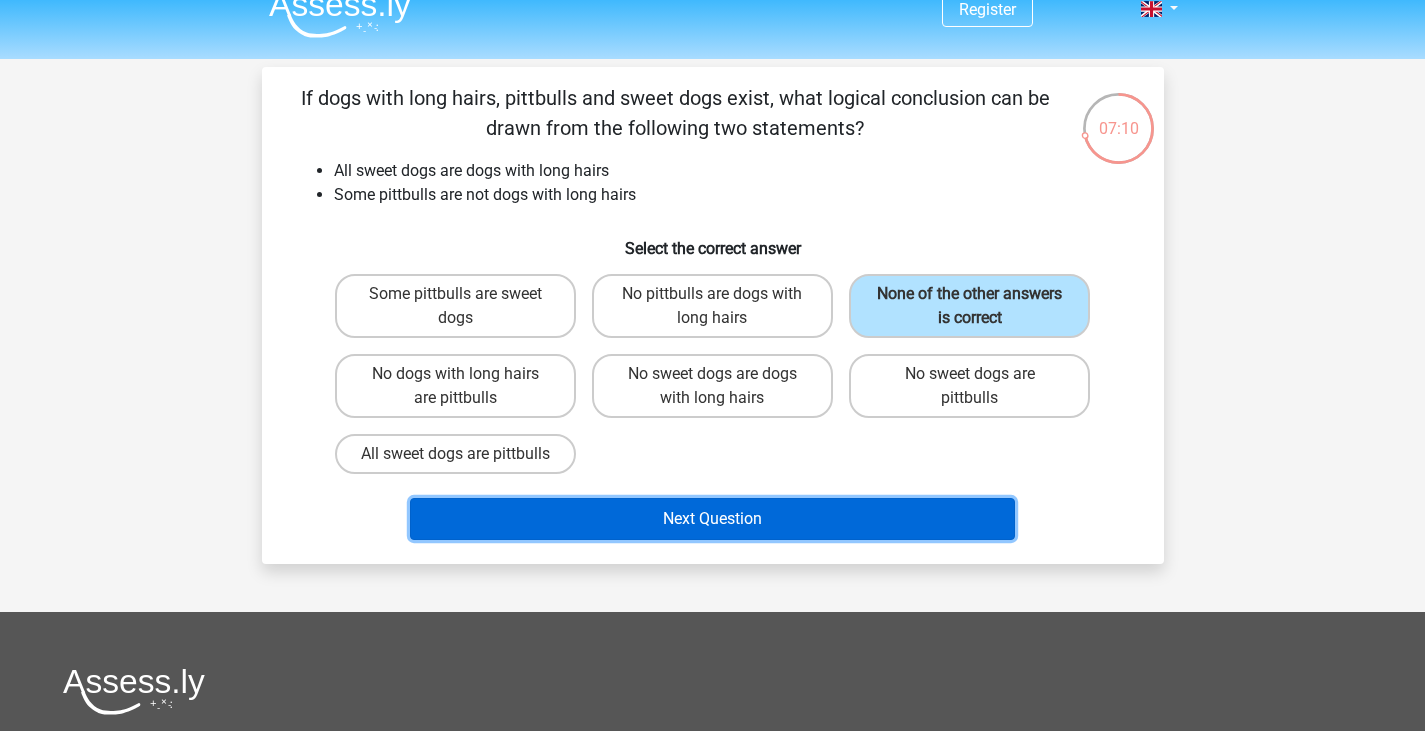 click on "Next Question" at bounding box center (712, 519) 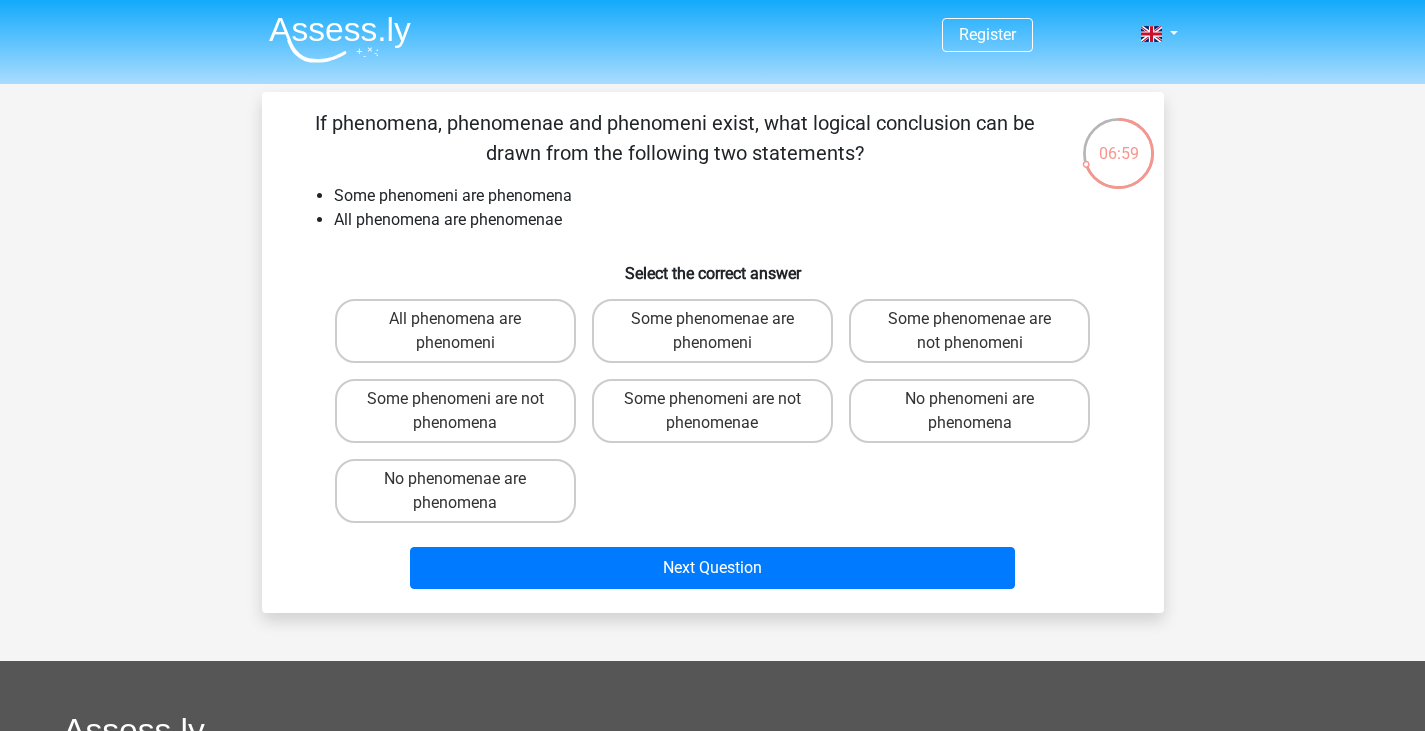 scroll, scrollTop: 1, scrollLeft: 0, axis: vertical 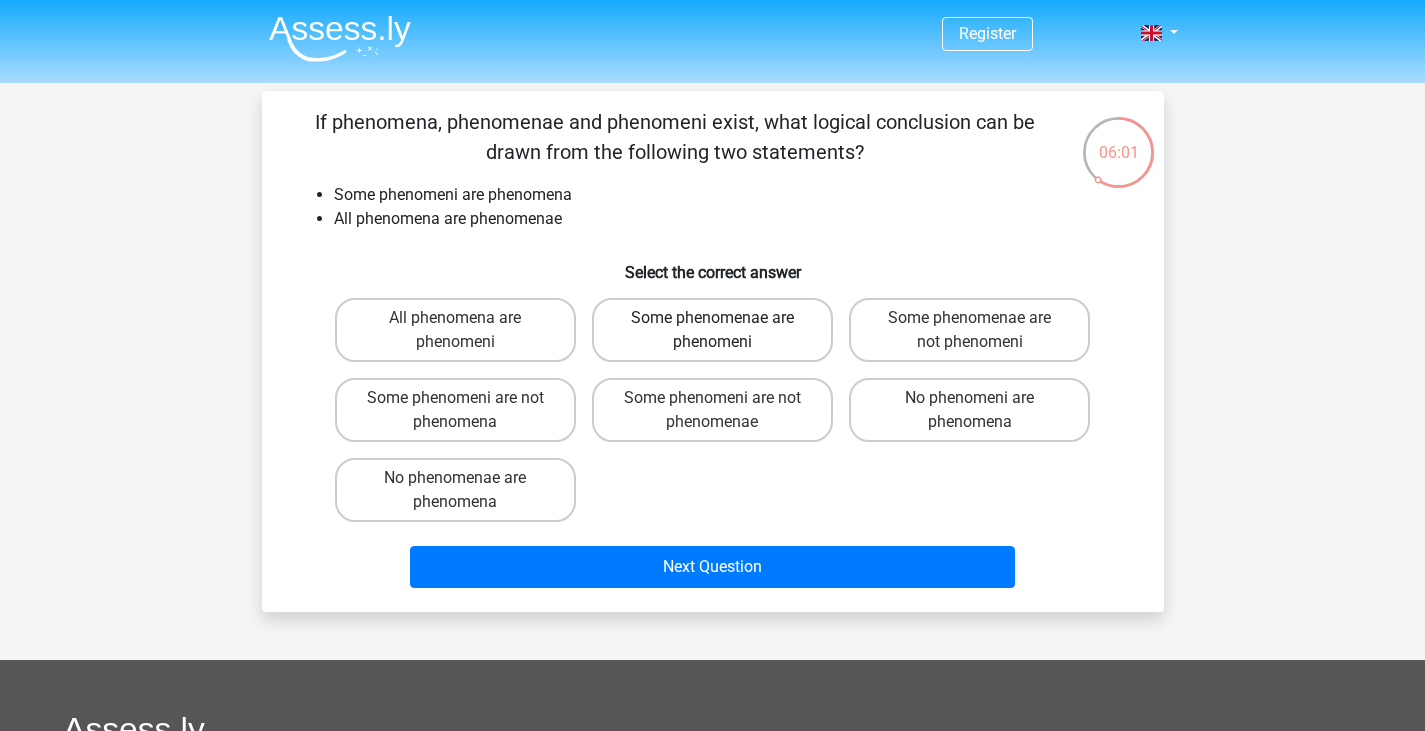 click on "Some phenomenae are phenomeni" at bounding box center (712, 330) 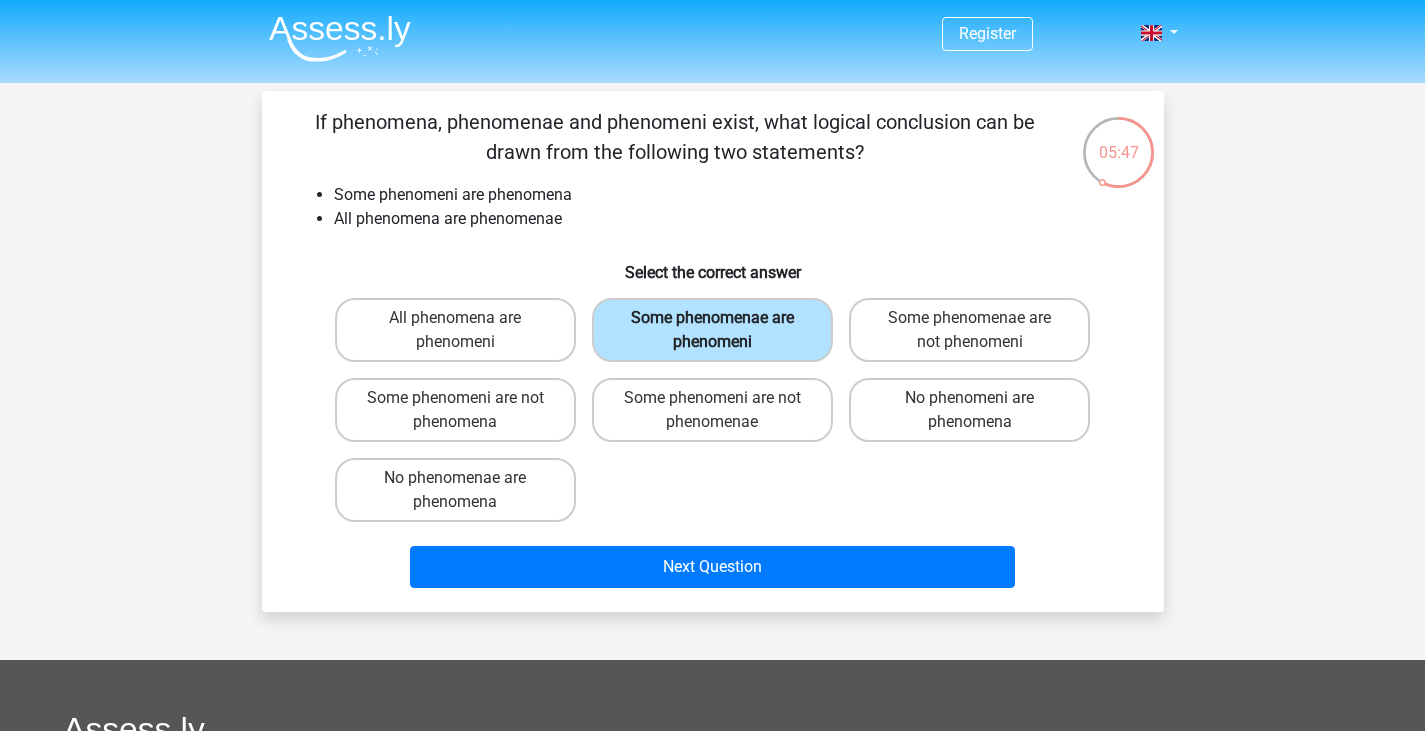 click on "Some phenomenae are phenomeni" at bounding box center [712, 330] 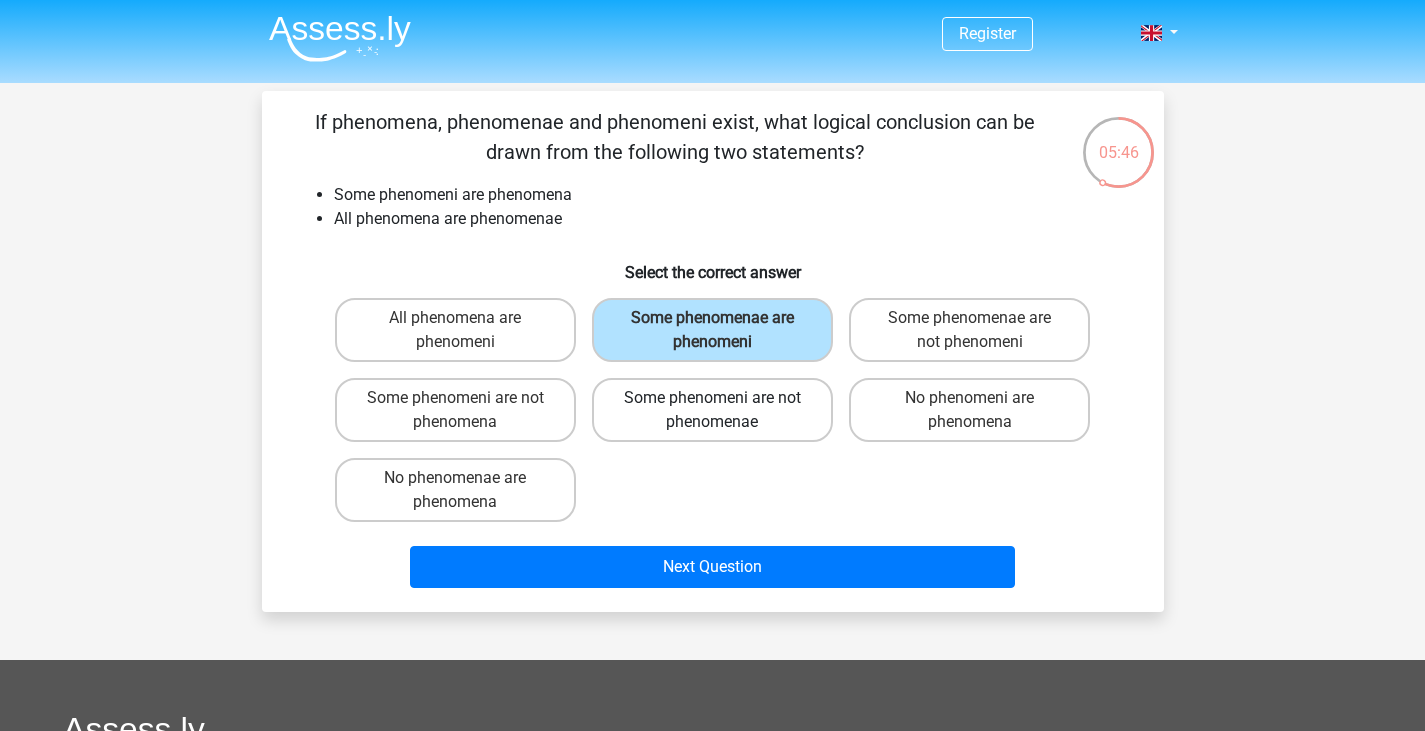 click on "Some phenomeni are not phenomenae" at bounding box center [712, 410] 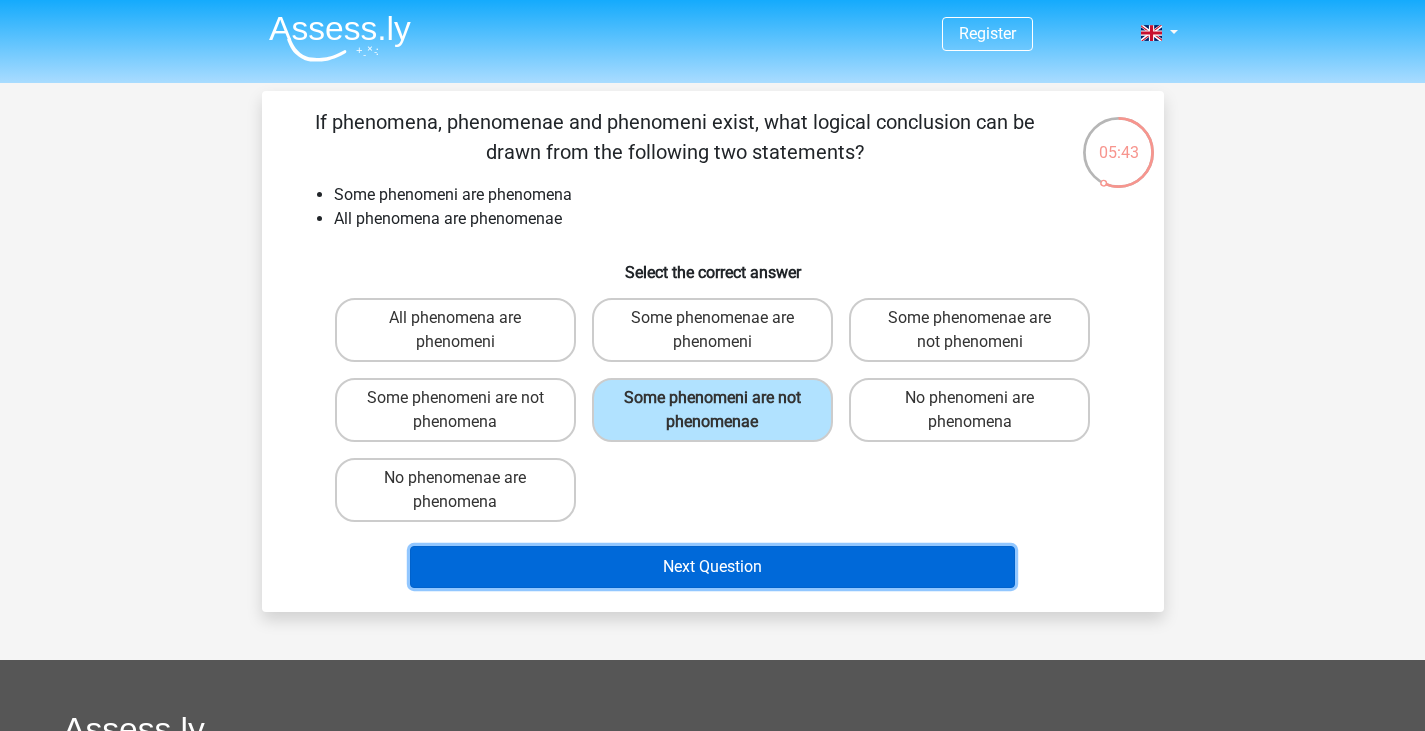 click on "Next Question" at bounding box center (712, 567) 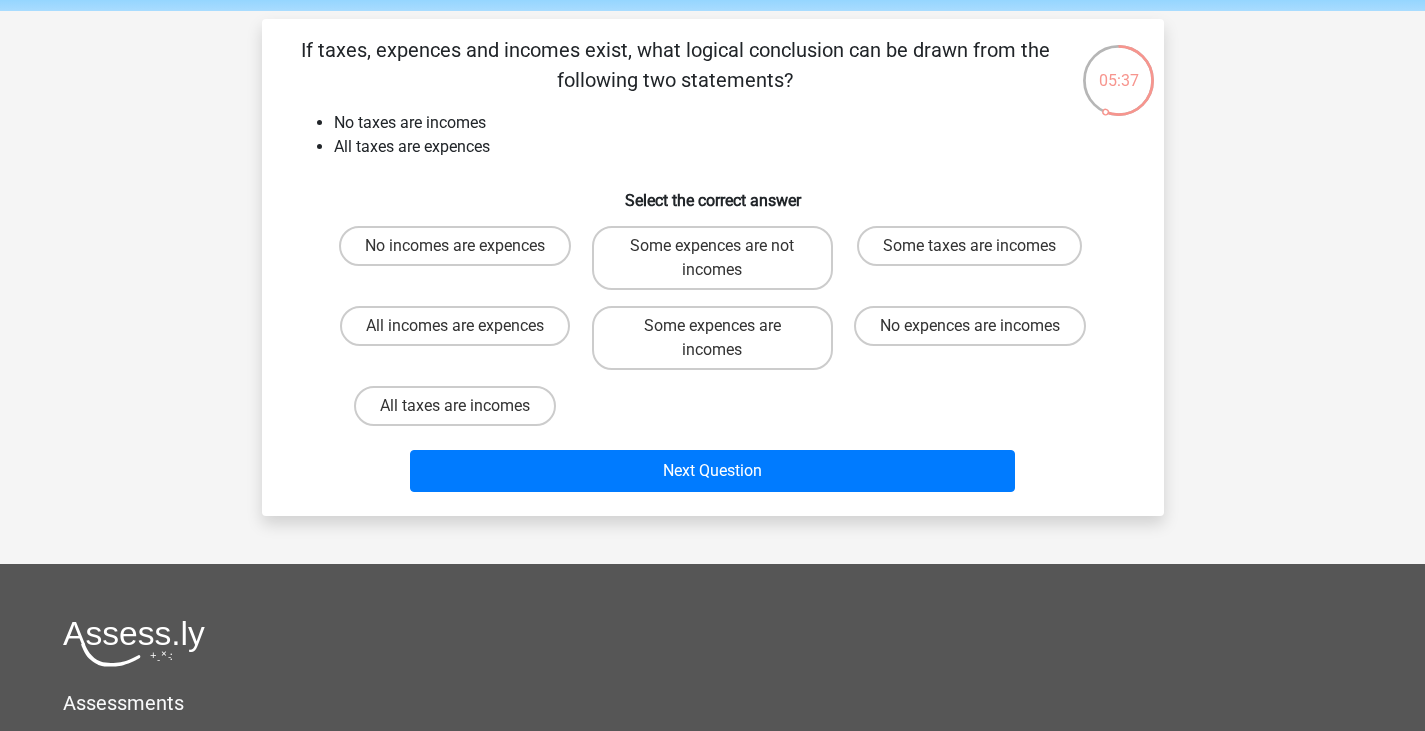 scroll, scrollTop: 72, scrollLeft: 0, axis: vertical 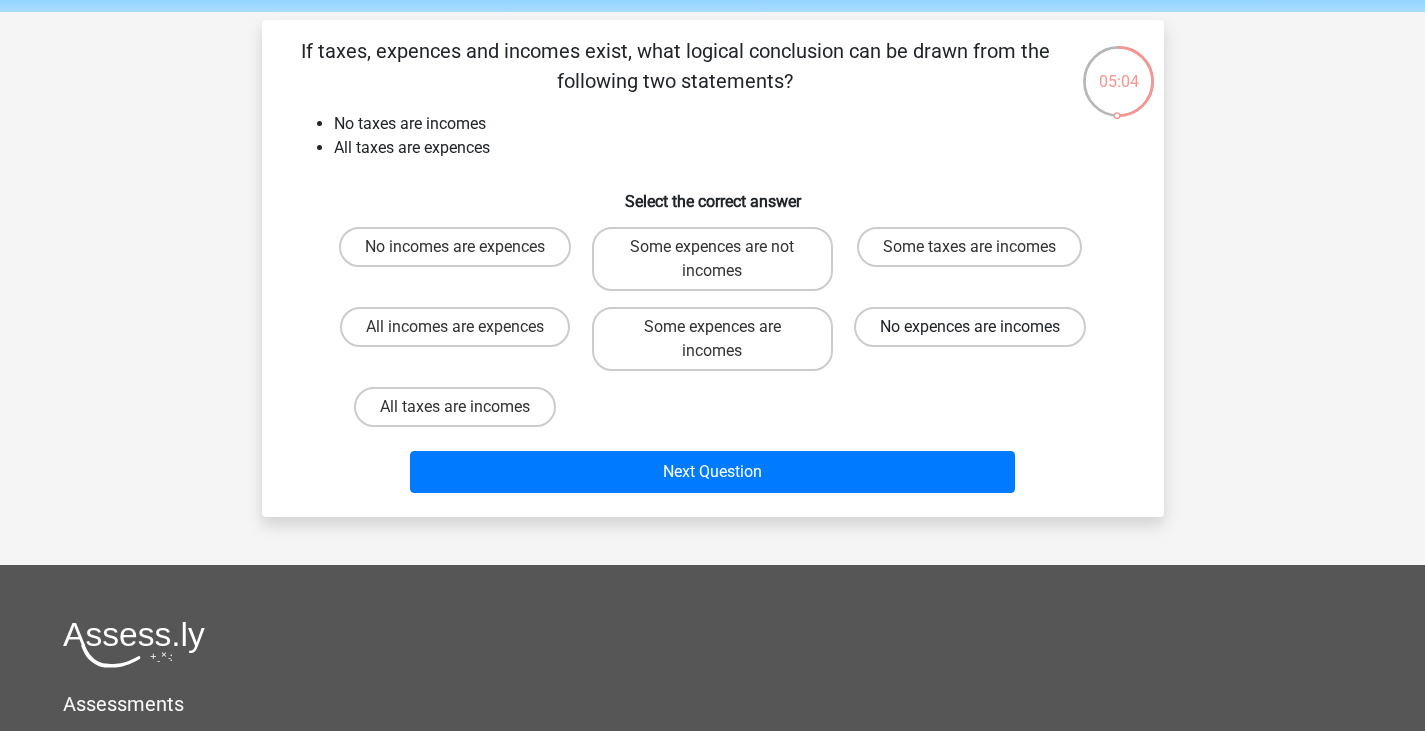 click on "No expences are incomes" at bounding box center [970, 327] 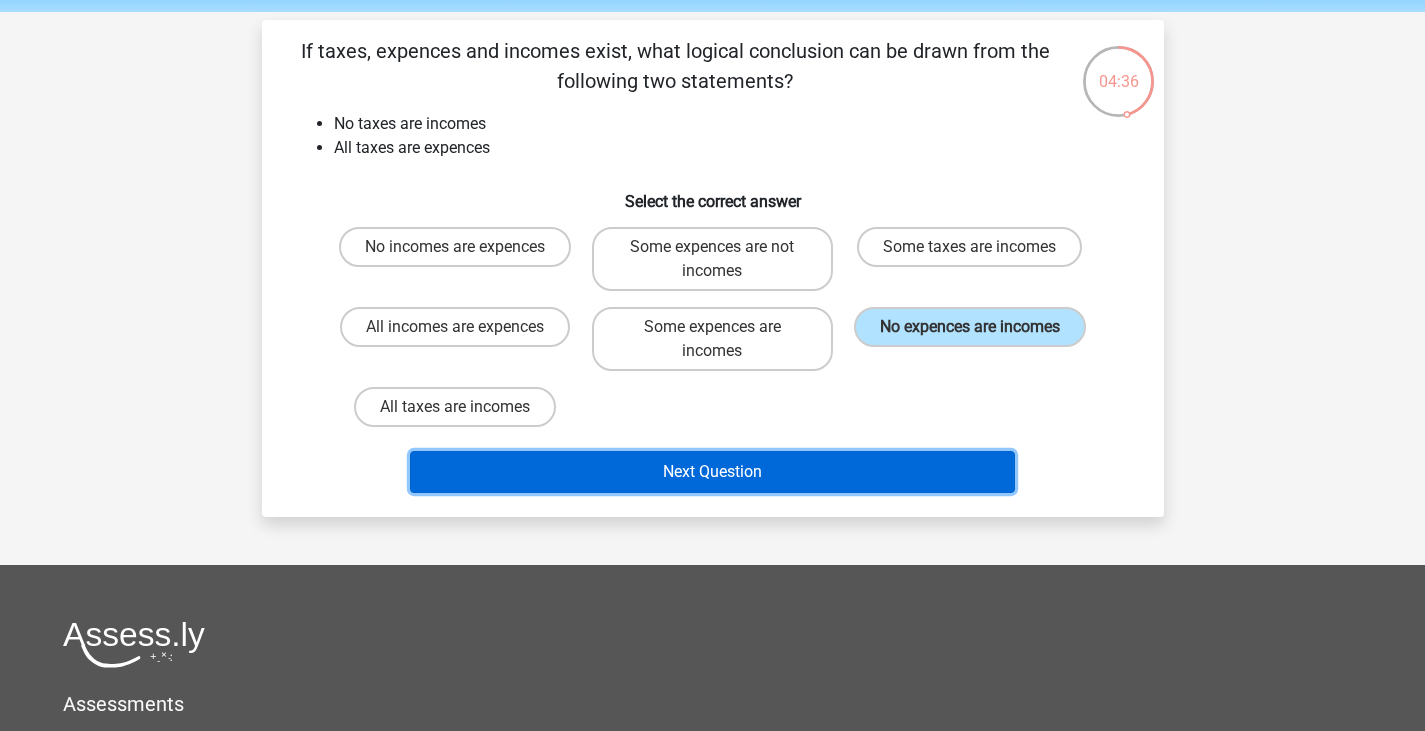 click on "Next Question" at bounding box center [712, 472] 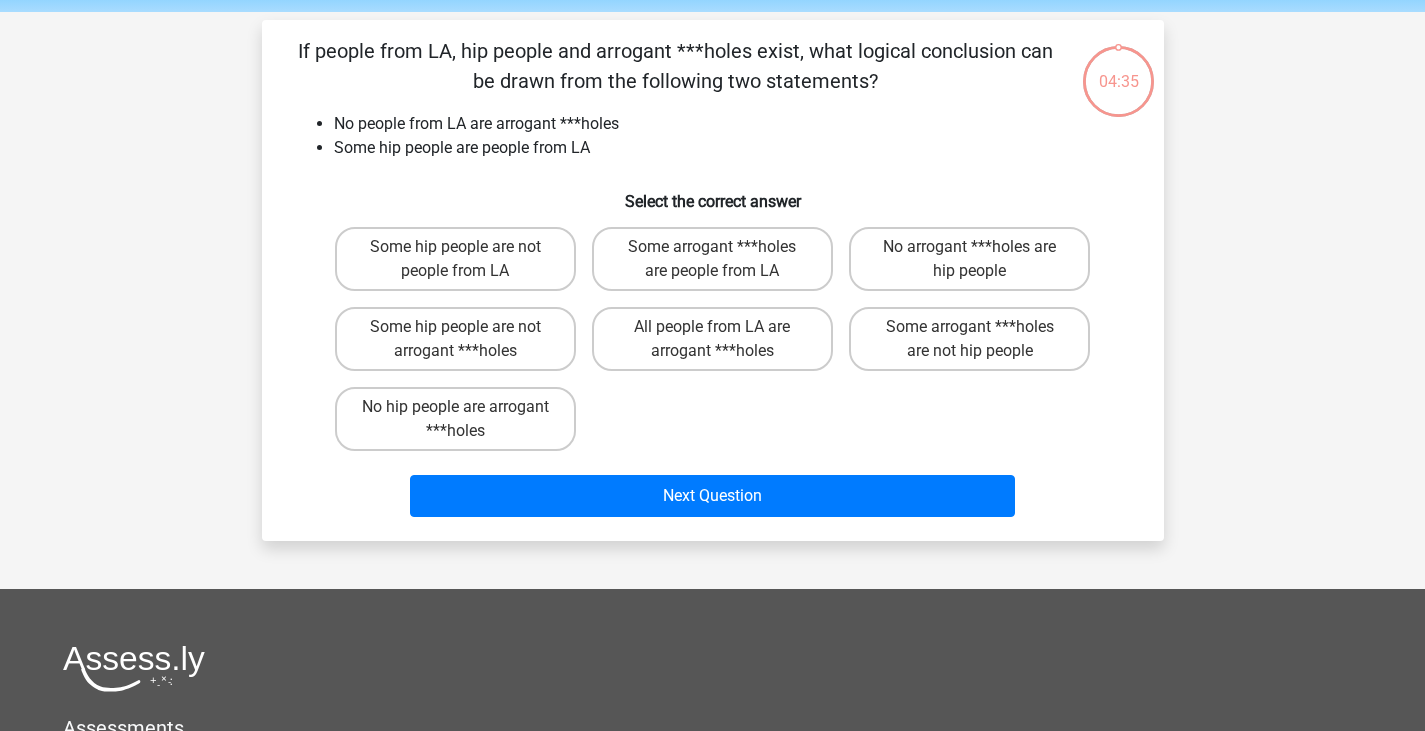 scroll, scrollTop: 92, scrollLeft: 0, axis: vertical 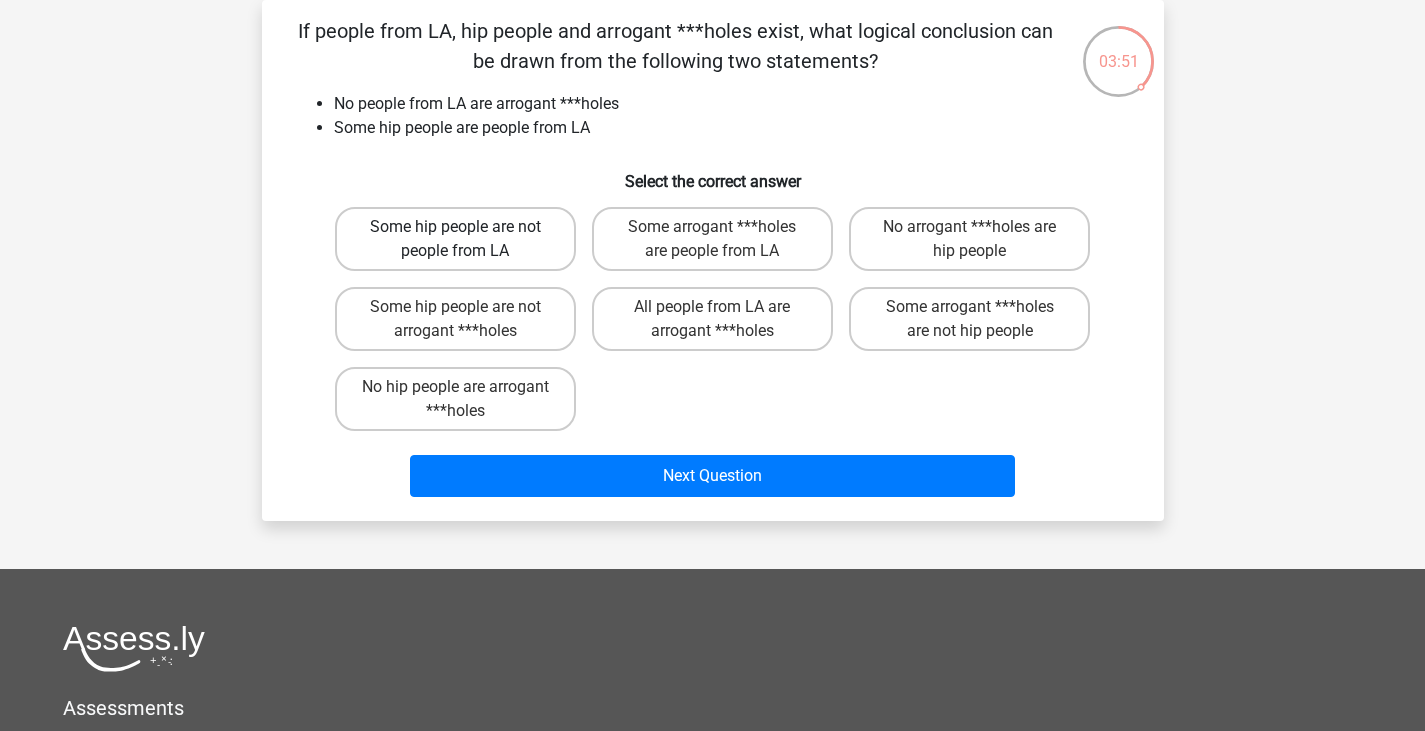 click on "Some hip people are not people from LA" at bounding box center [455, 239] 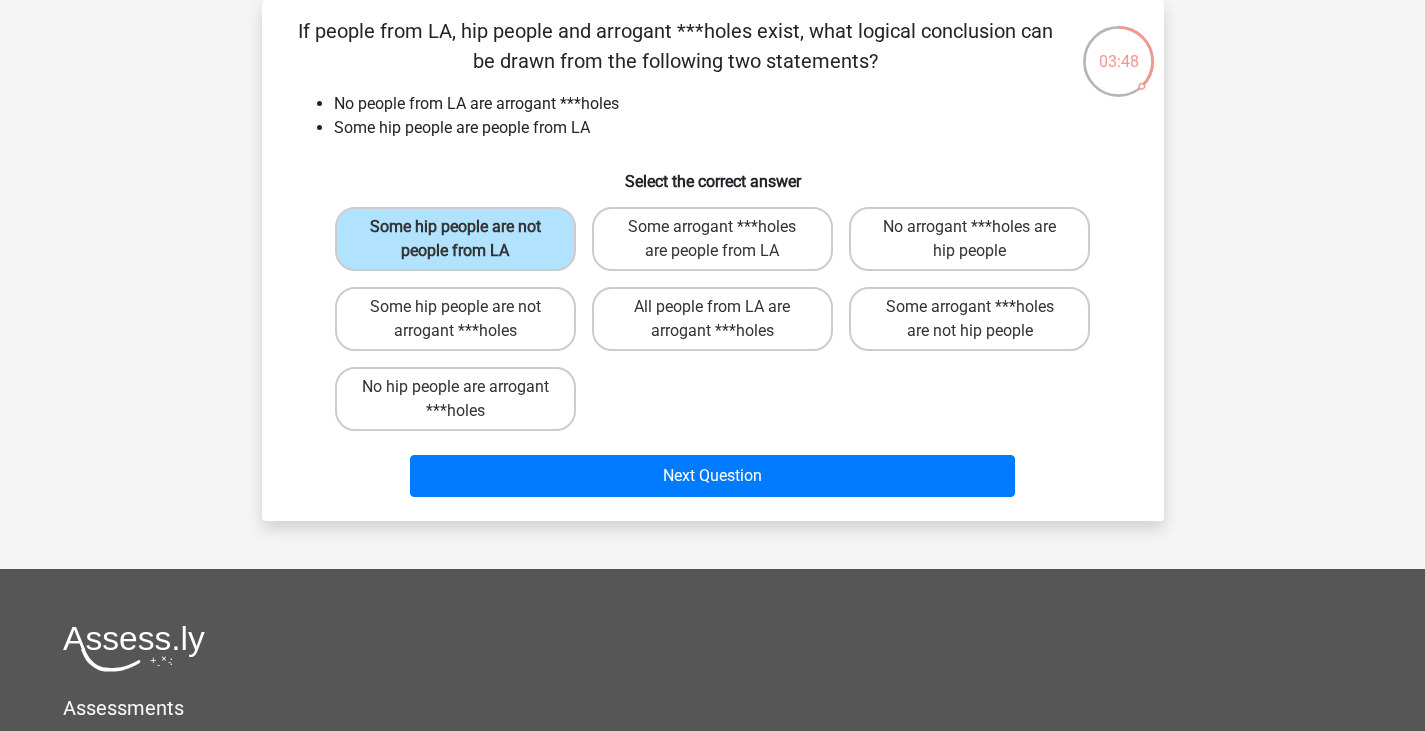 click on "Select the correct answer" at bounding box center [713, 173] 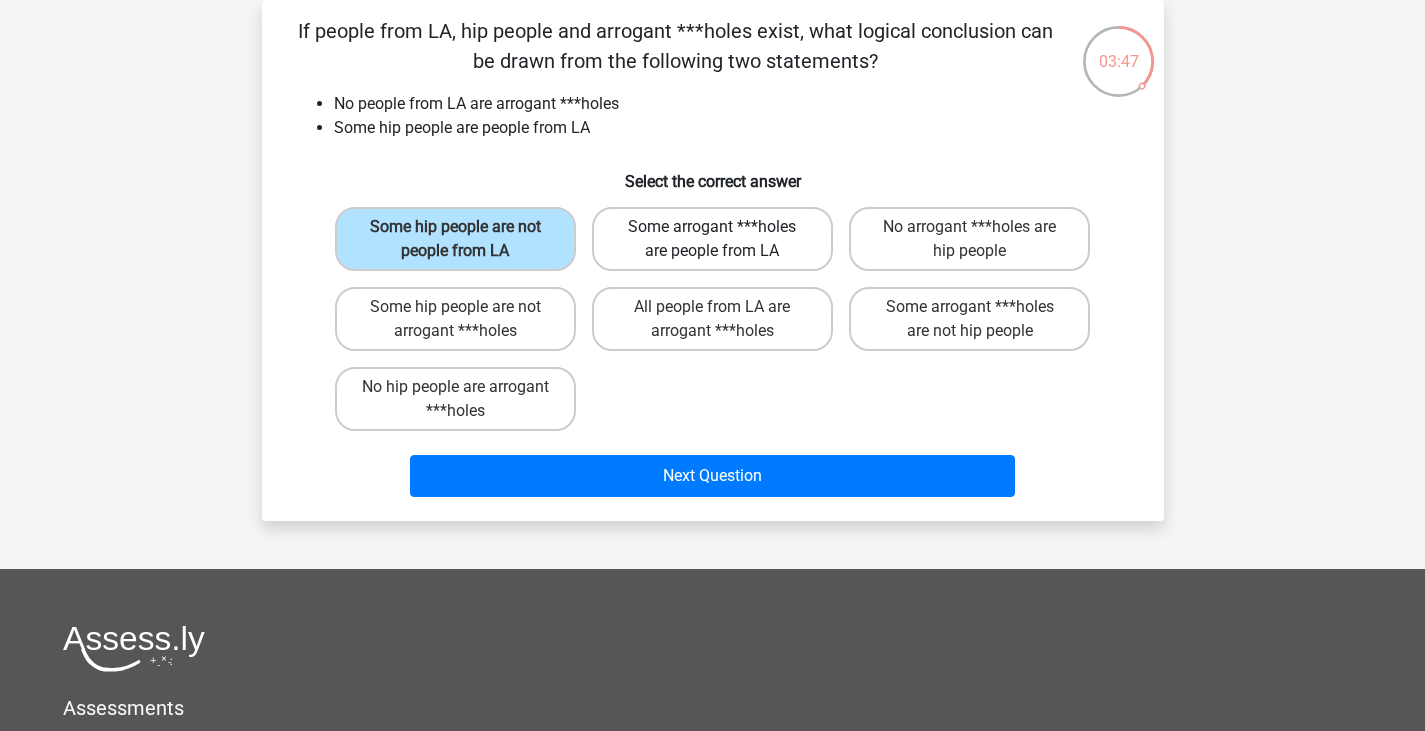 click on "Some arrogant ***holes are people from LA" at bounding box center [712, 239] 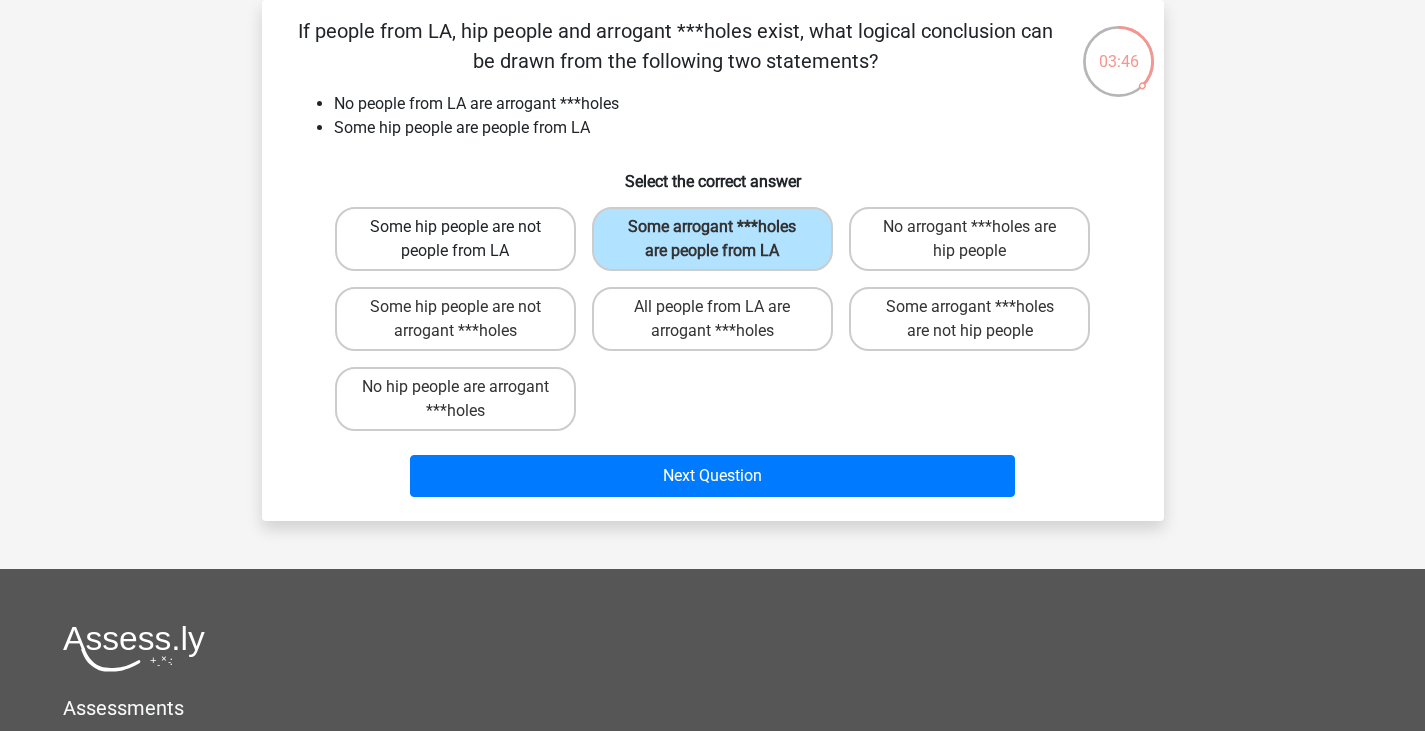 click on "Some hip people are not people from LA" at bounding box center (455, 239) 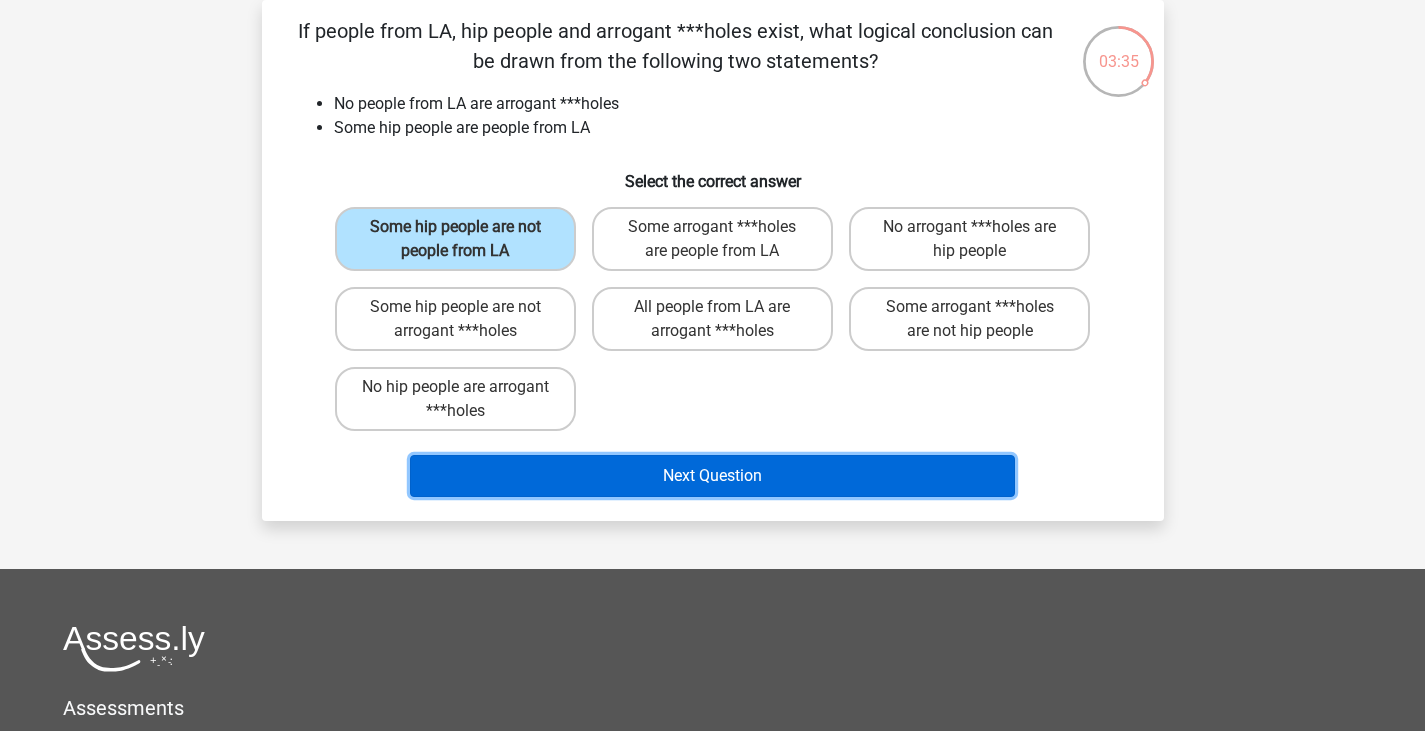 click on "Next Question" at bounding box center (712, 476) 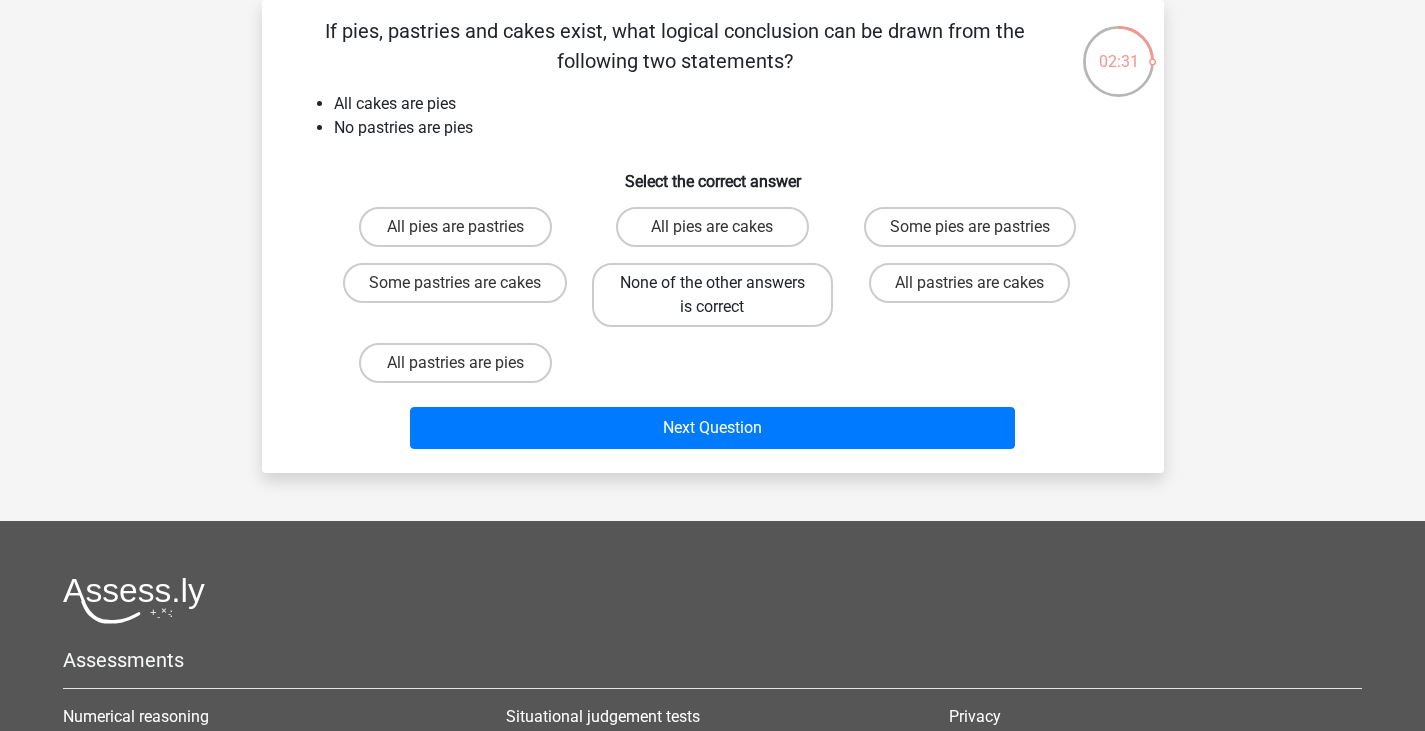 click on "None of the other answers is correct" at bounding box center (712, 295) 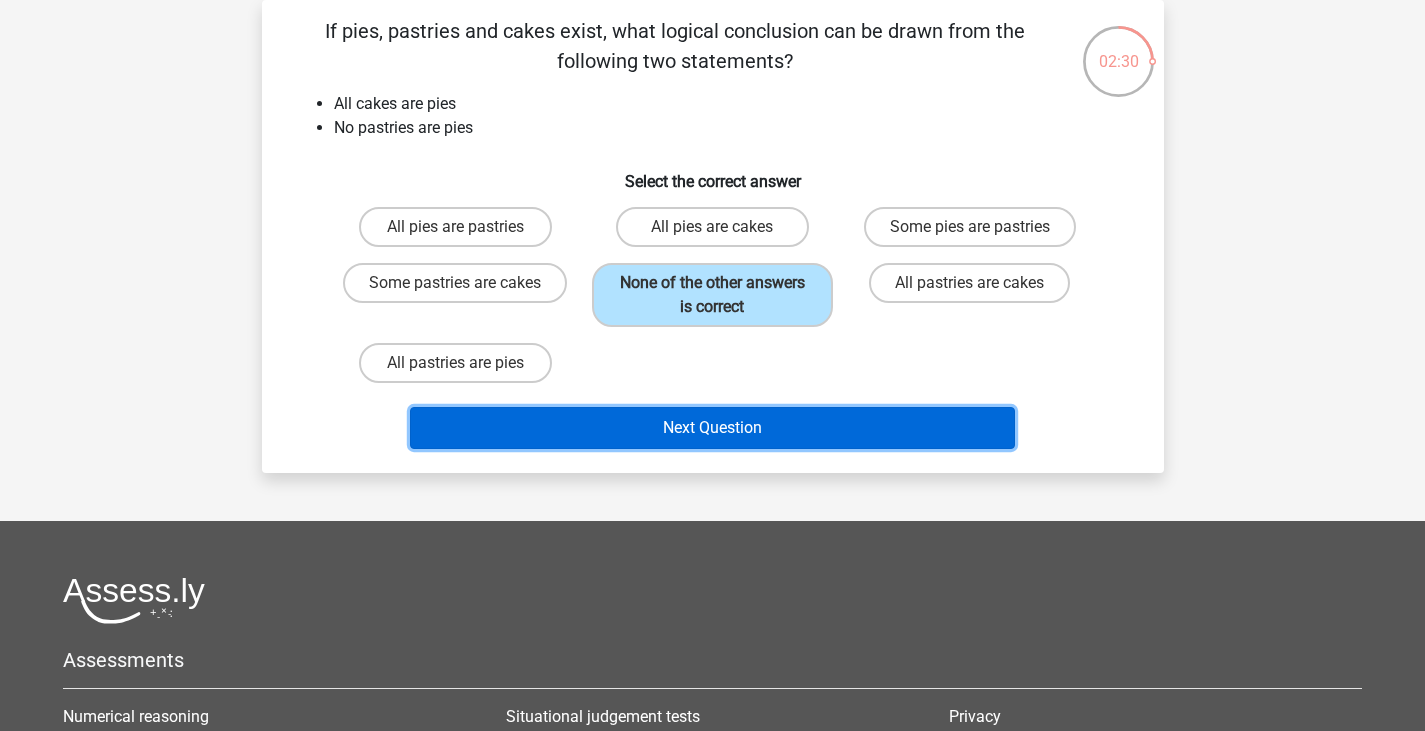 click on "Next Question" at bounding box center [712, 428] 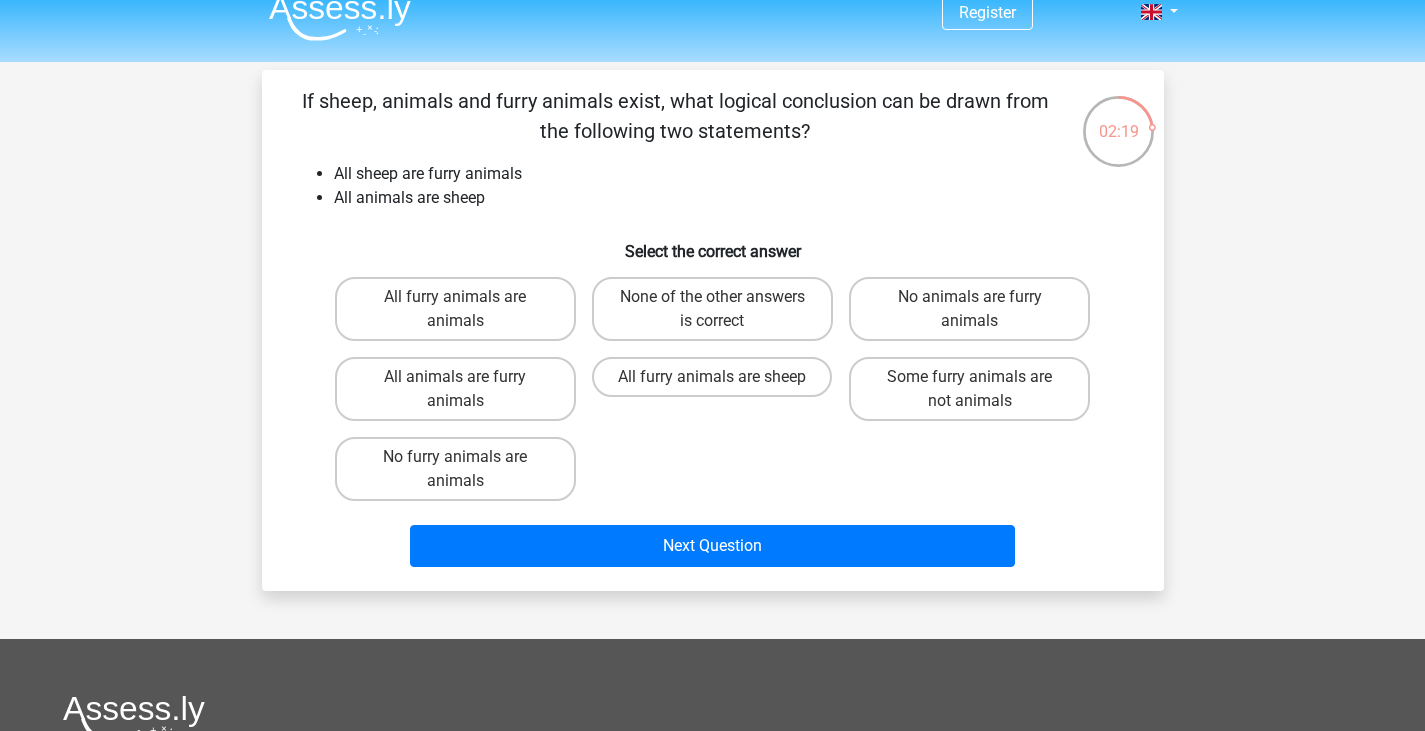 scroll, scrollTop: 20, scrollLeft: 0, axis: vertical 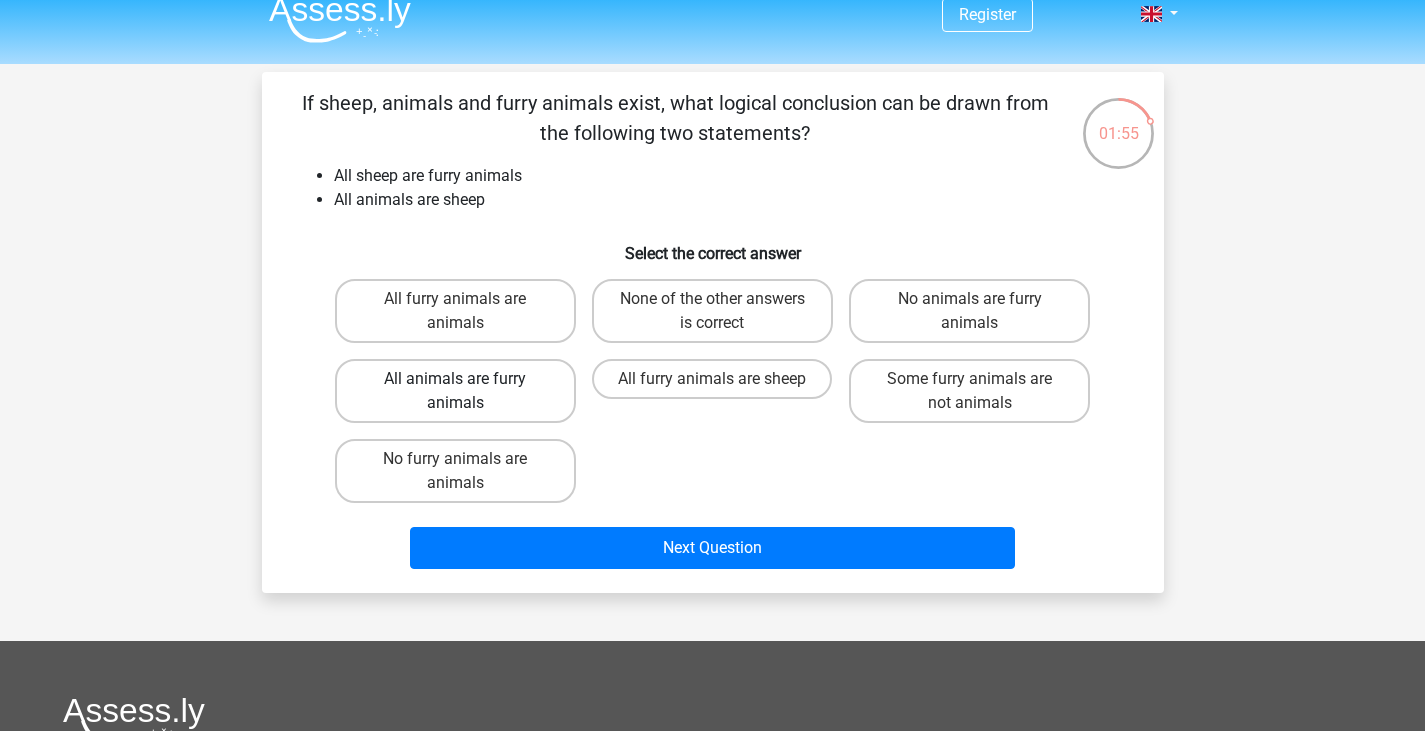 click on "All animals are furry animals" at bounding box center (455, 391) 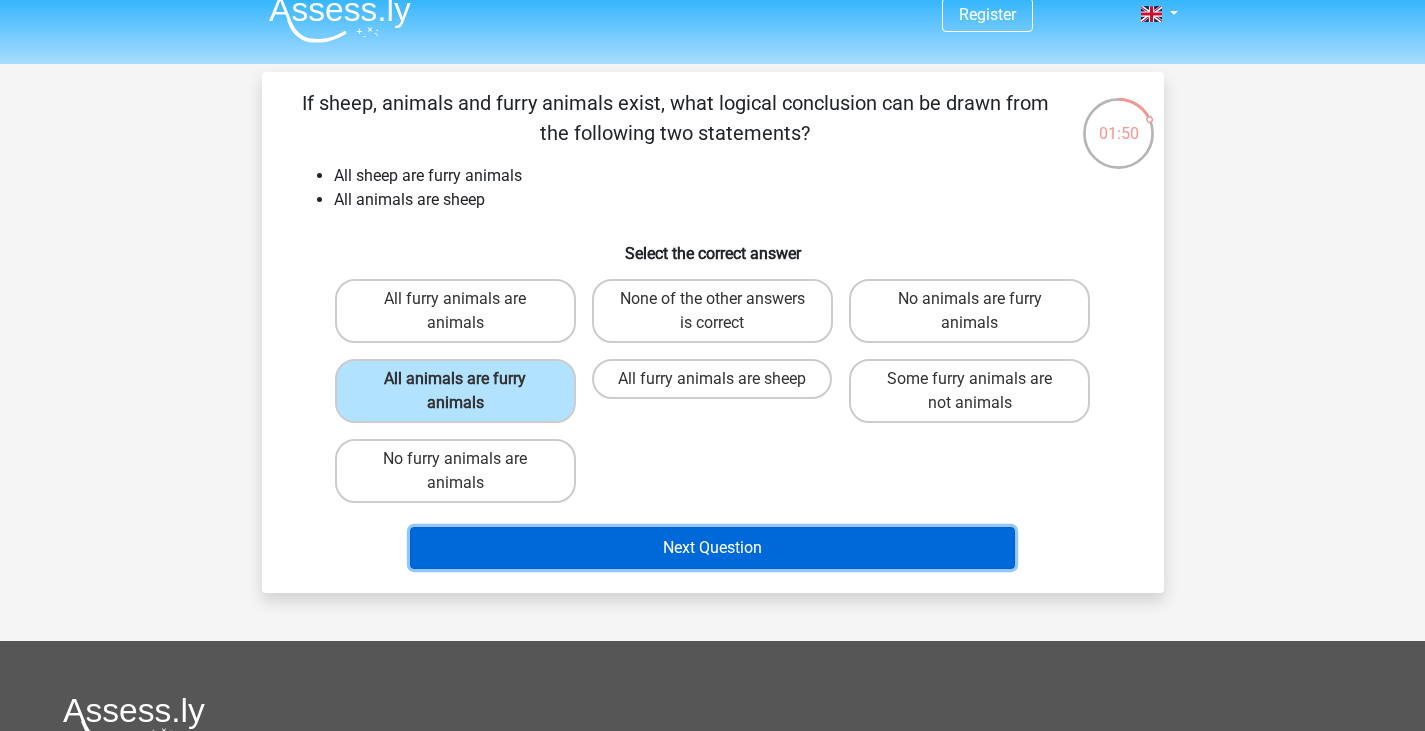 click on "Next Question" at bounding box center [712, 548] 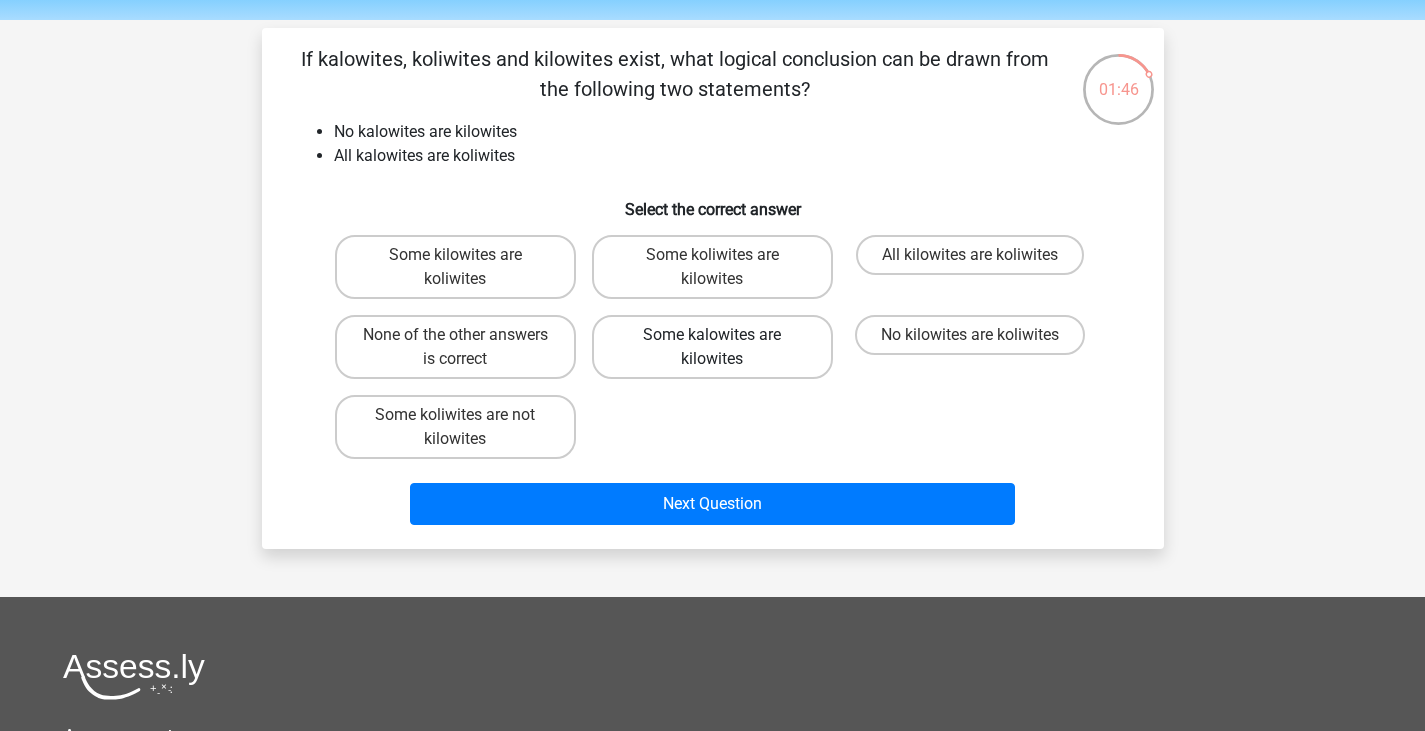 scroll, scrollTop: 63, scrollLeft: 0, axis: vertical 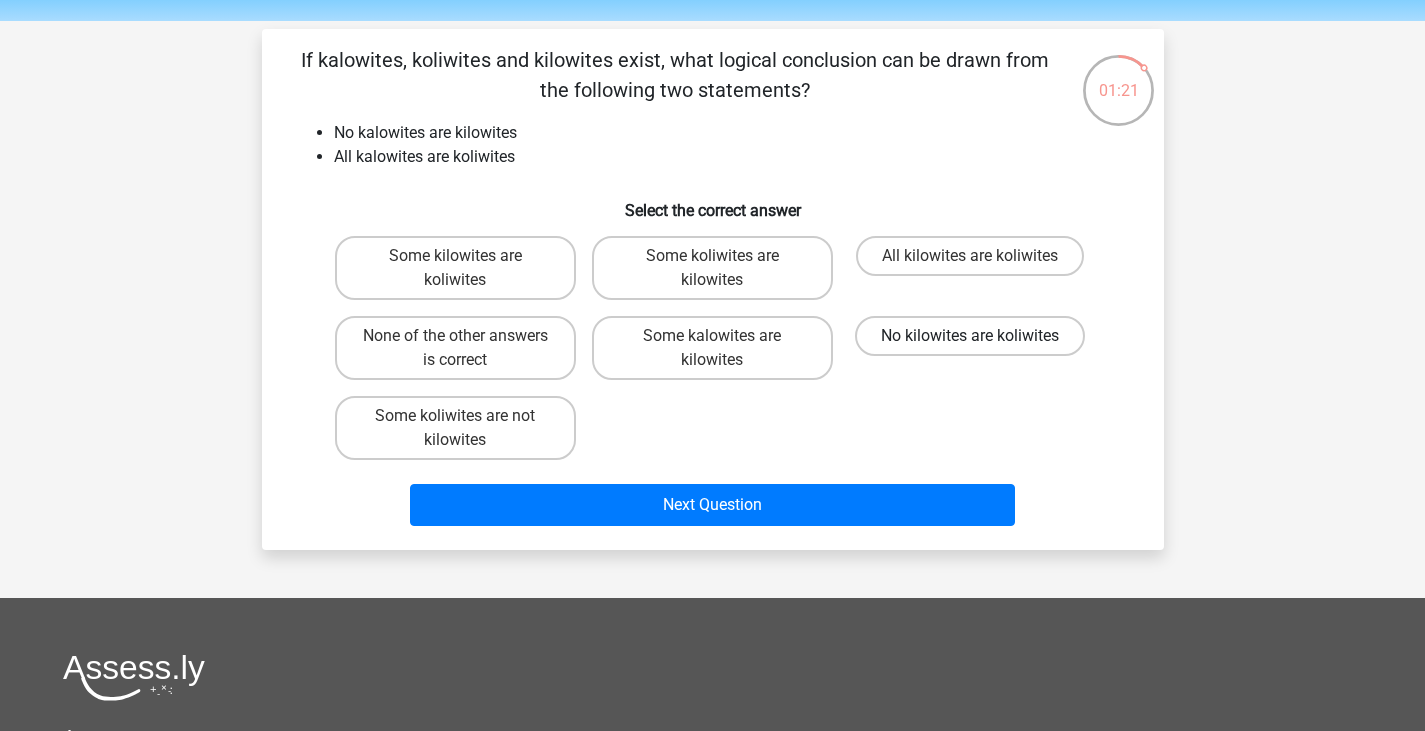 click on "No kilowites are koliwites" at bounding box center [970, 336] 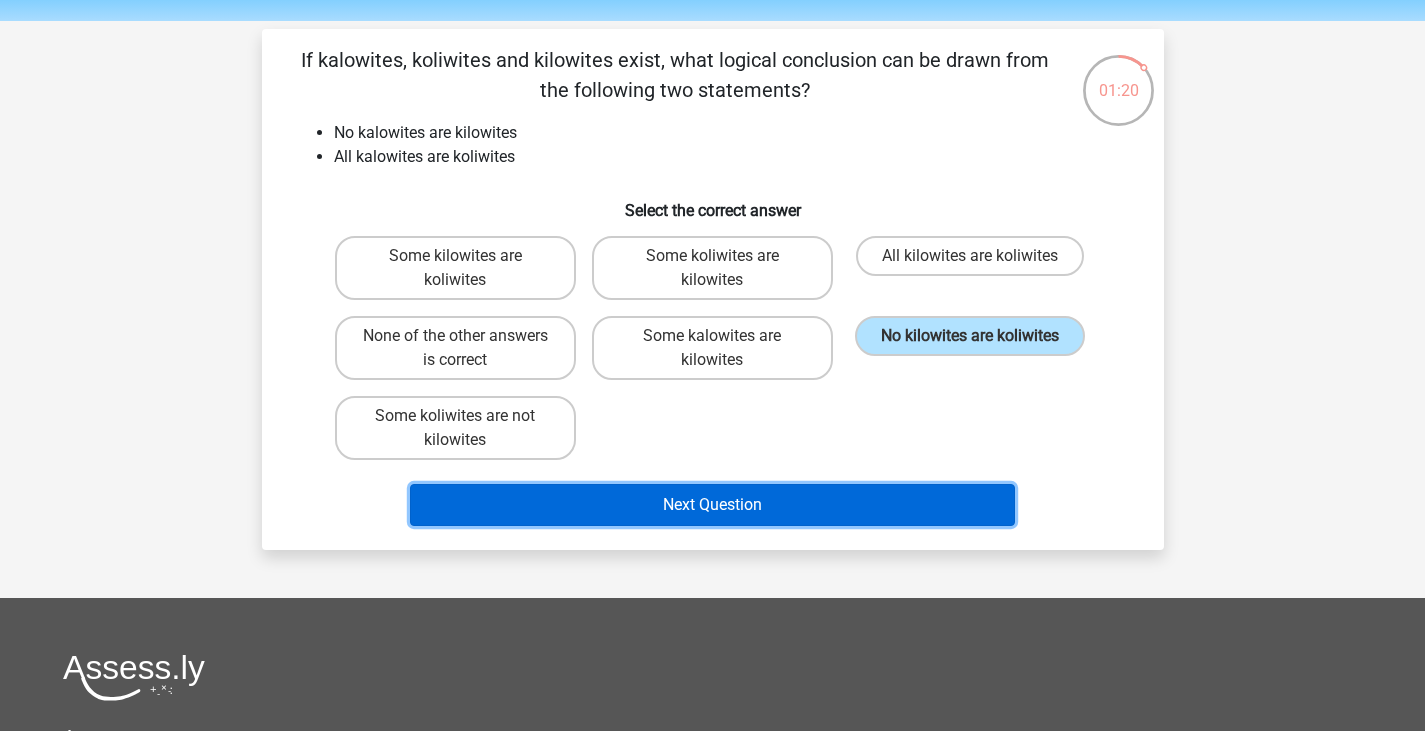 click on "Next Question" at bounding box center (712, 505) 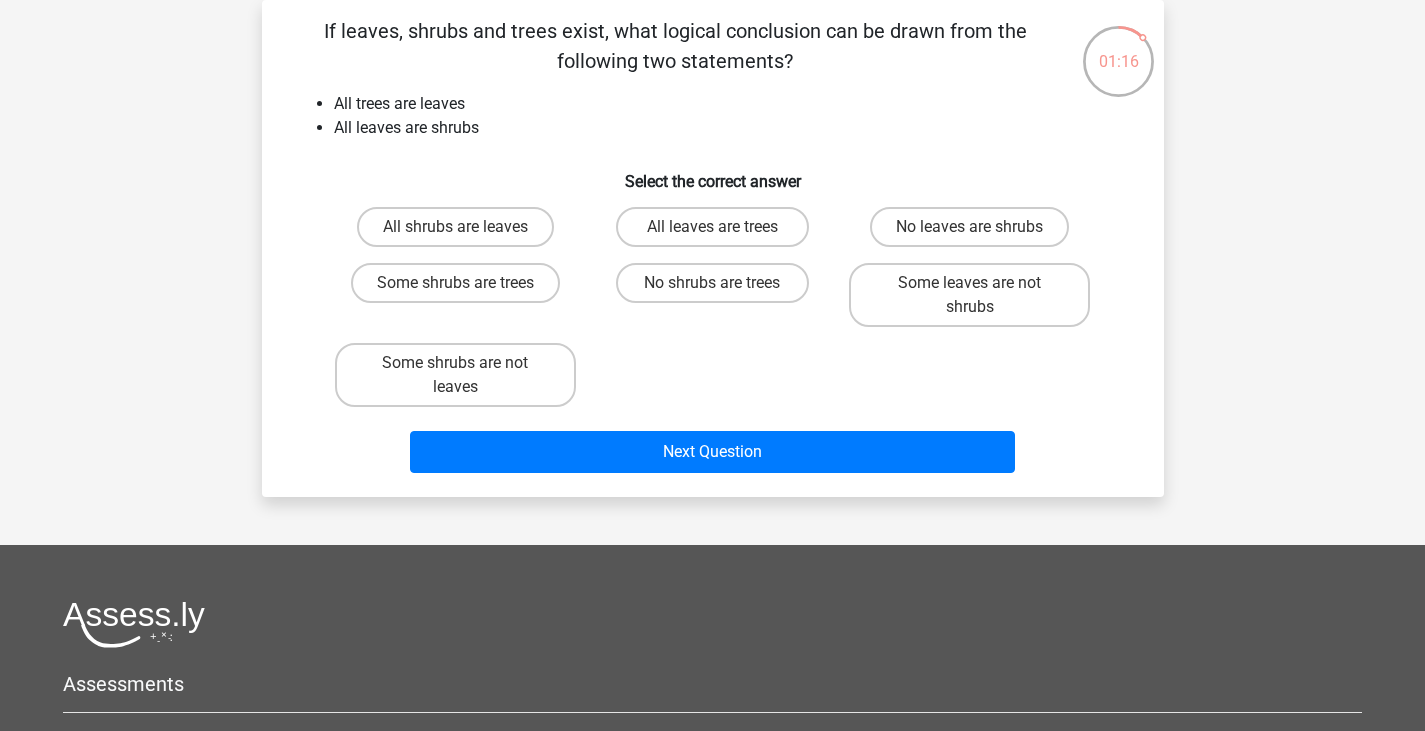 scroll, scrollTop: 0, scrollLeft: 0, axis: both 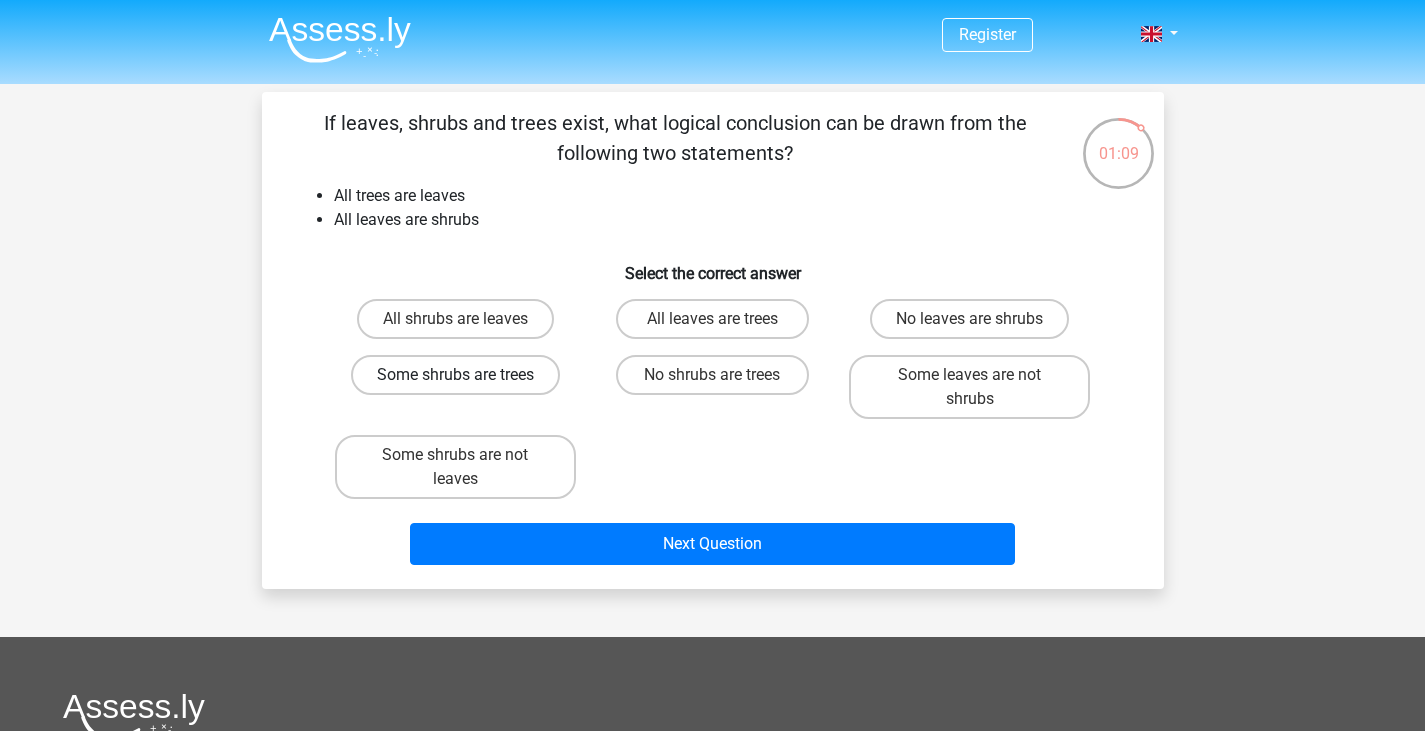 click on "Some shrubs are trees" at bounding box center [455, 375] 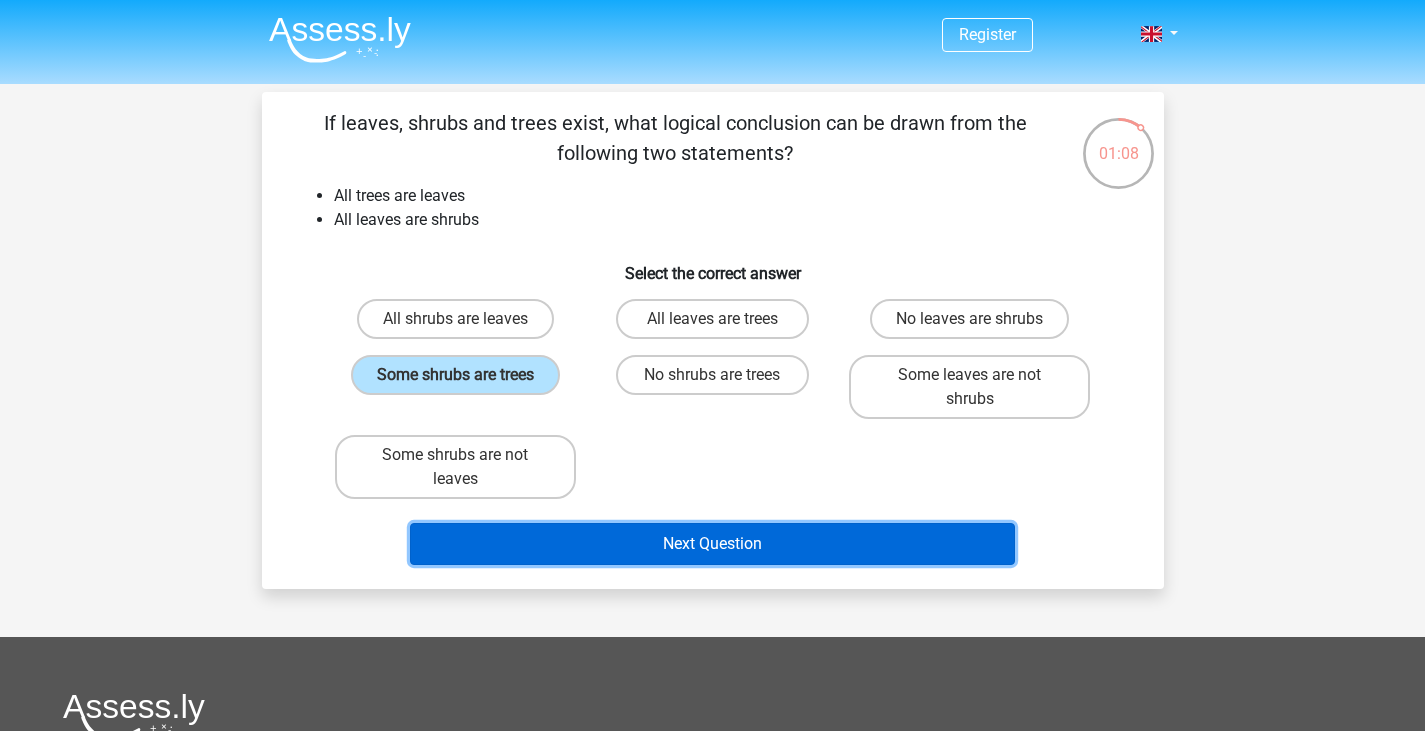 click on "Next Question" at bounding box center (712, 544) 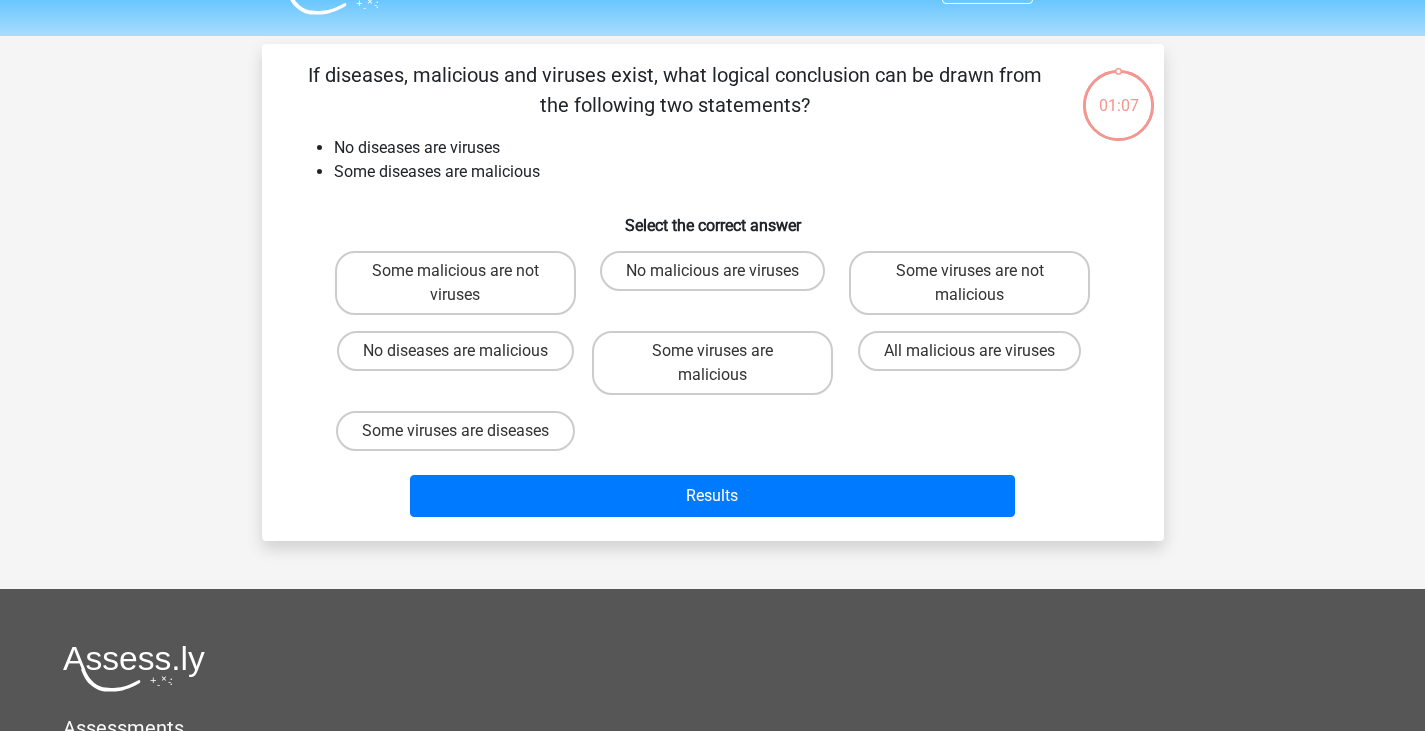 scroll, scrollTop: 92, scrollLeft: 0, axis: vertical 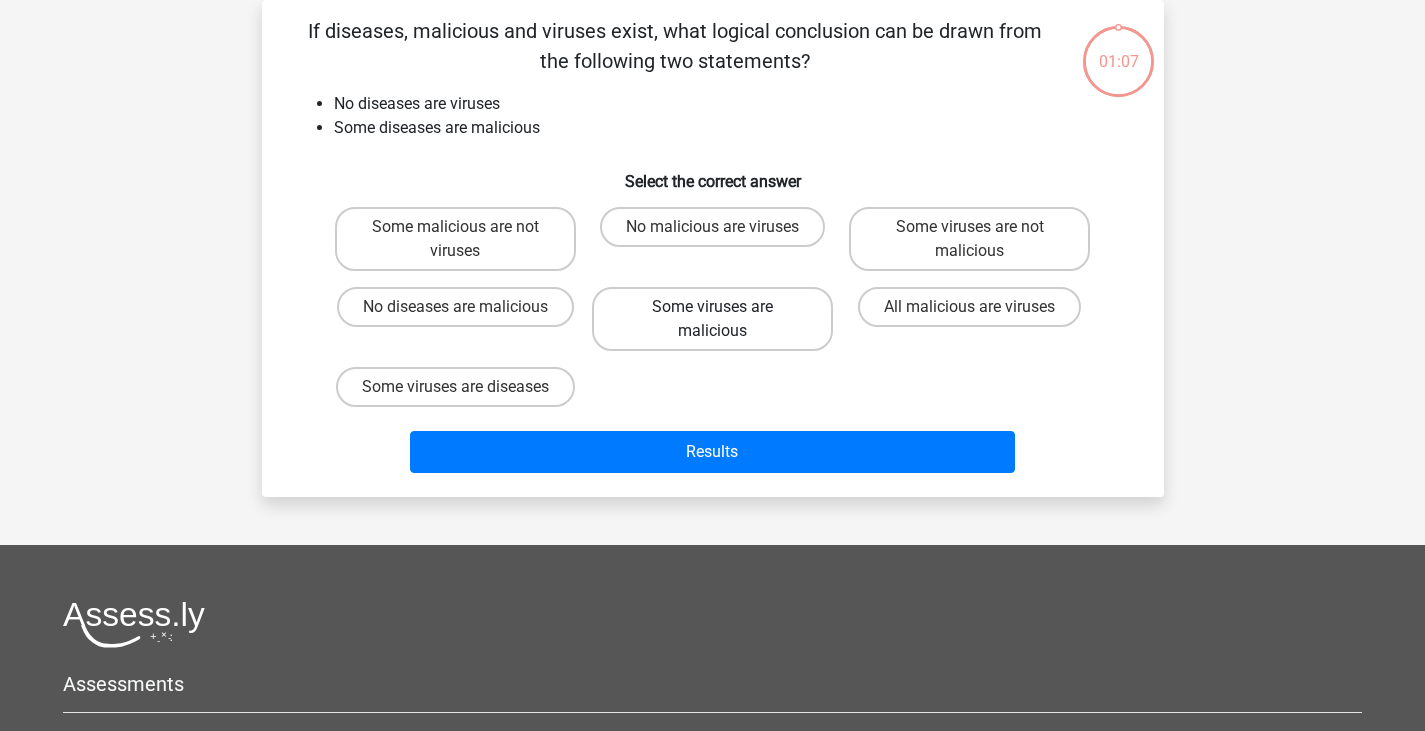click on "Some viruses are malicious" at bounding box center (712, 319) 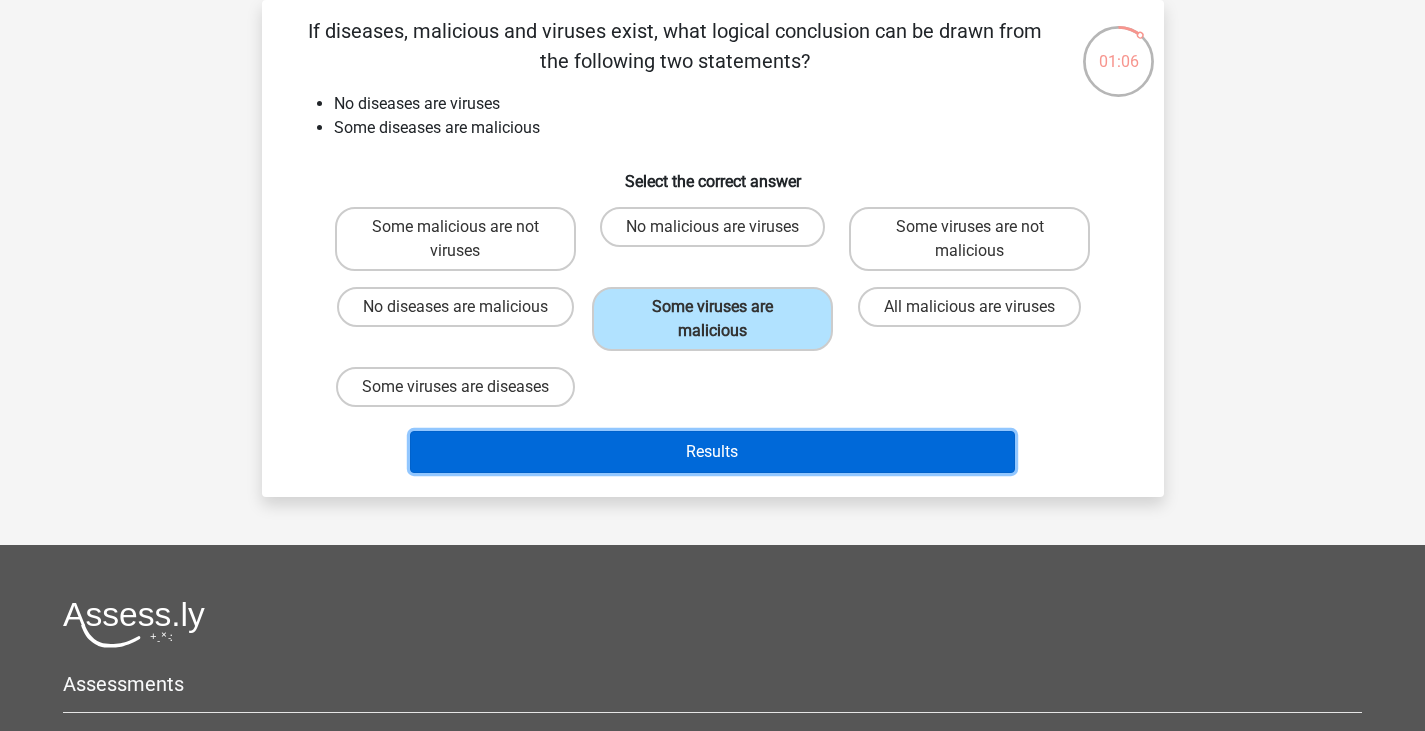 click on "Results" at bounding box center (712, 452) 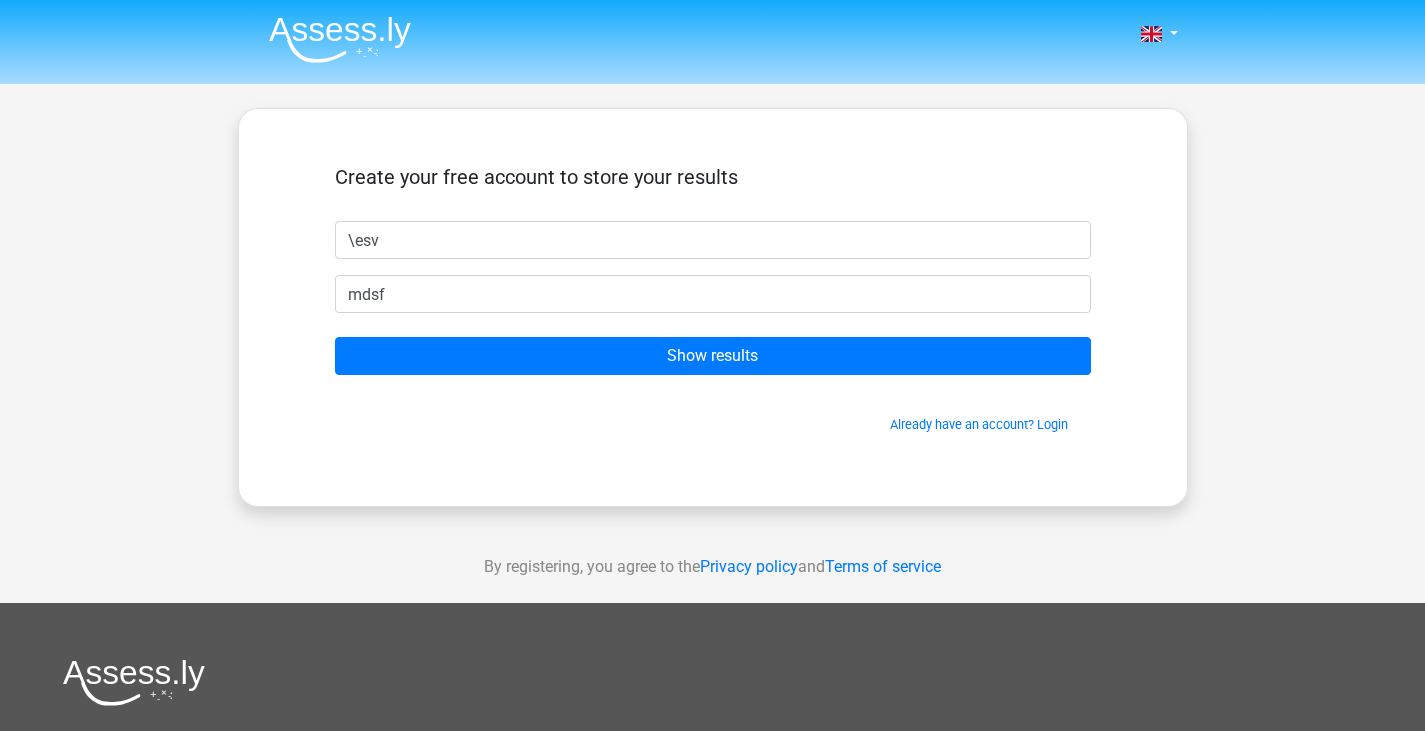 scroll, scrollTop: 0, scrollLeft: 0, axis: both 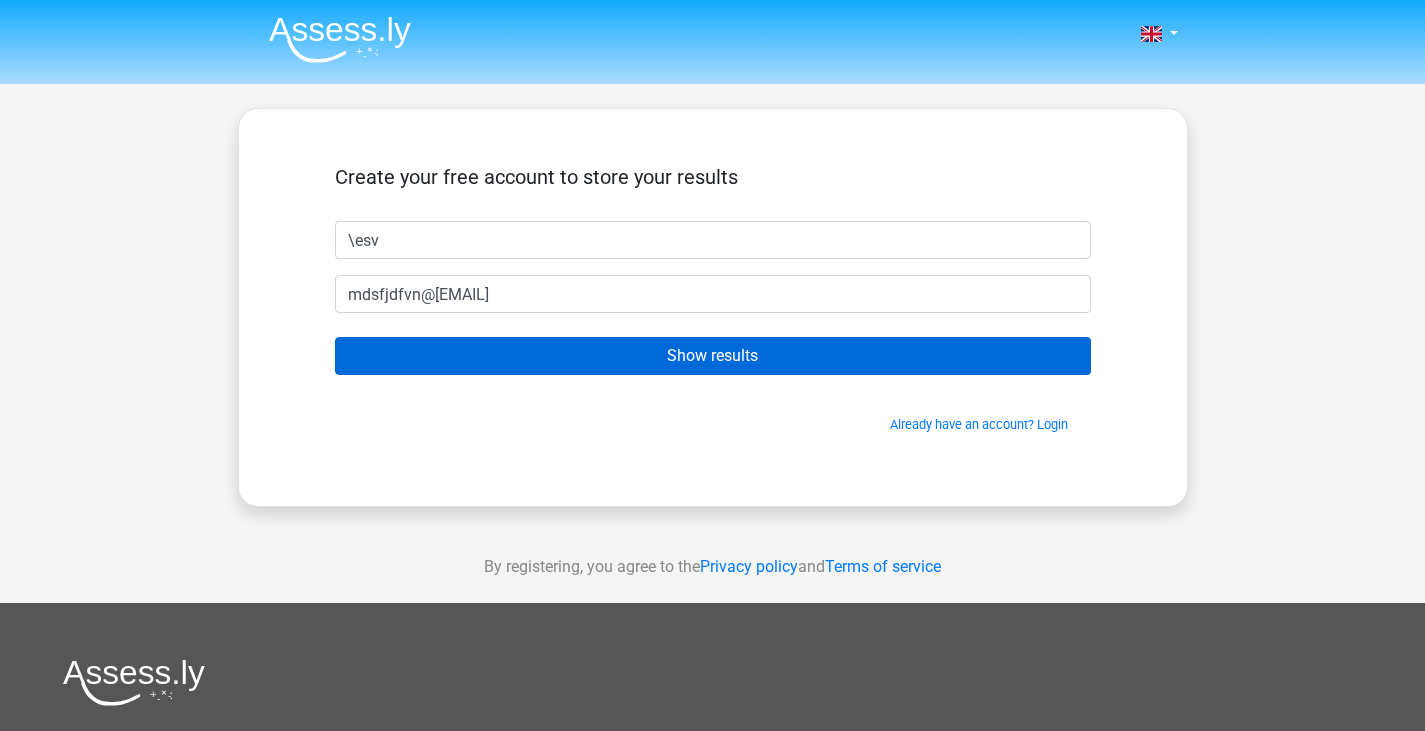 type on "mdsfjdfvn@[EMAIL]" 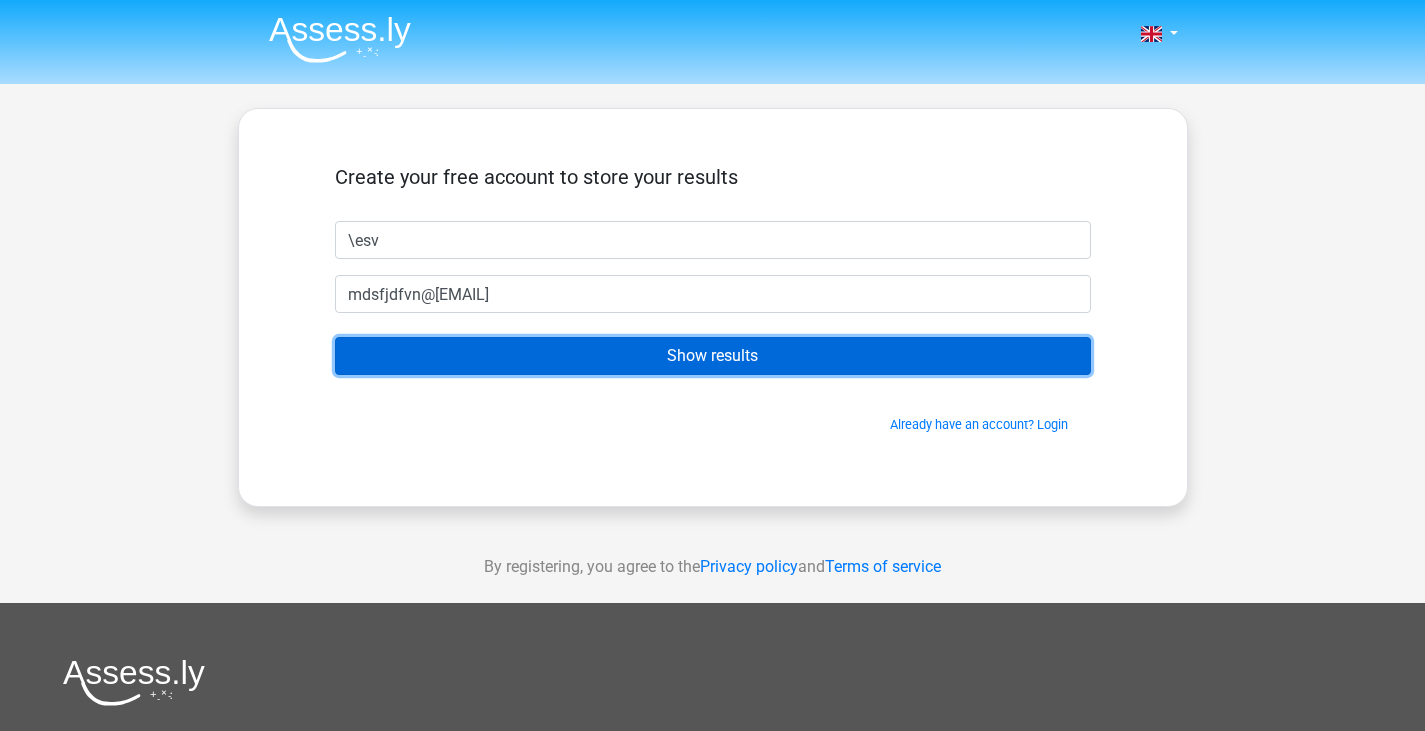 click on "Show results" at bounding box center (713, 356) 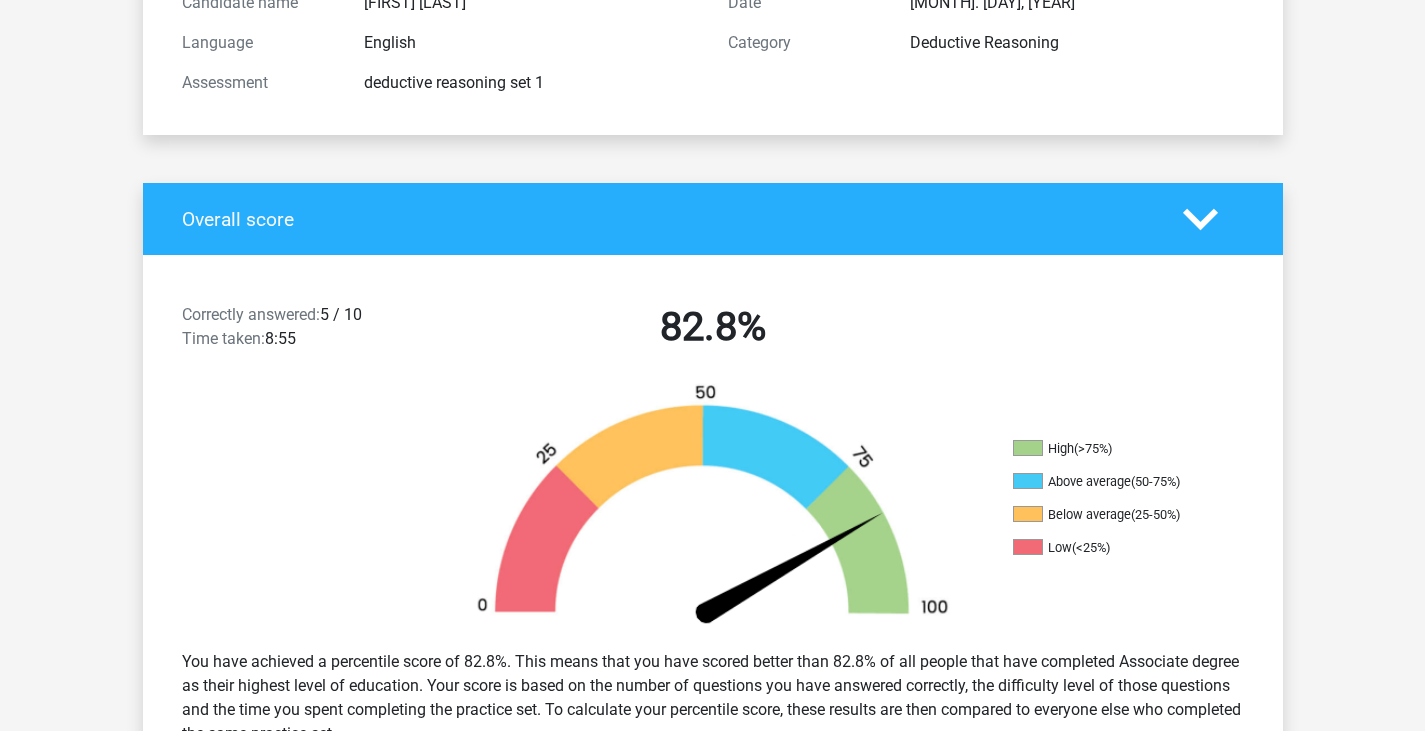 scroll, scrollTop: 252, scrollLeft: 0, axis: vertical 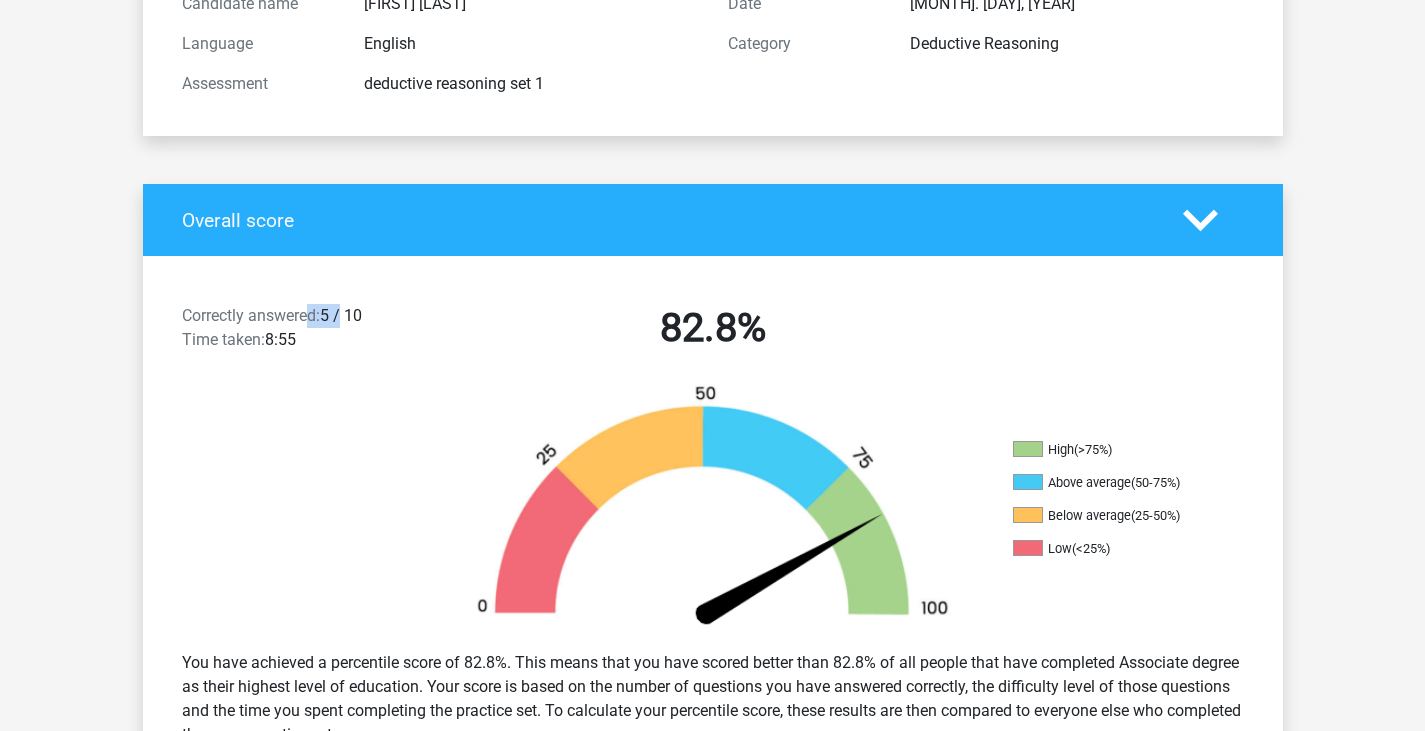 drag, startPoint x: 344, startPoint y: 309, endPoint x: 308, endPoint y: 310, distance: 36.013885 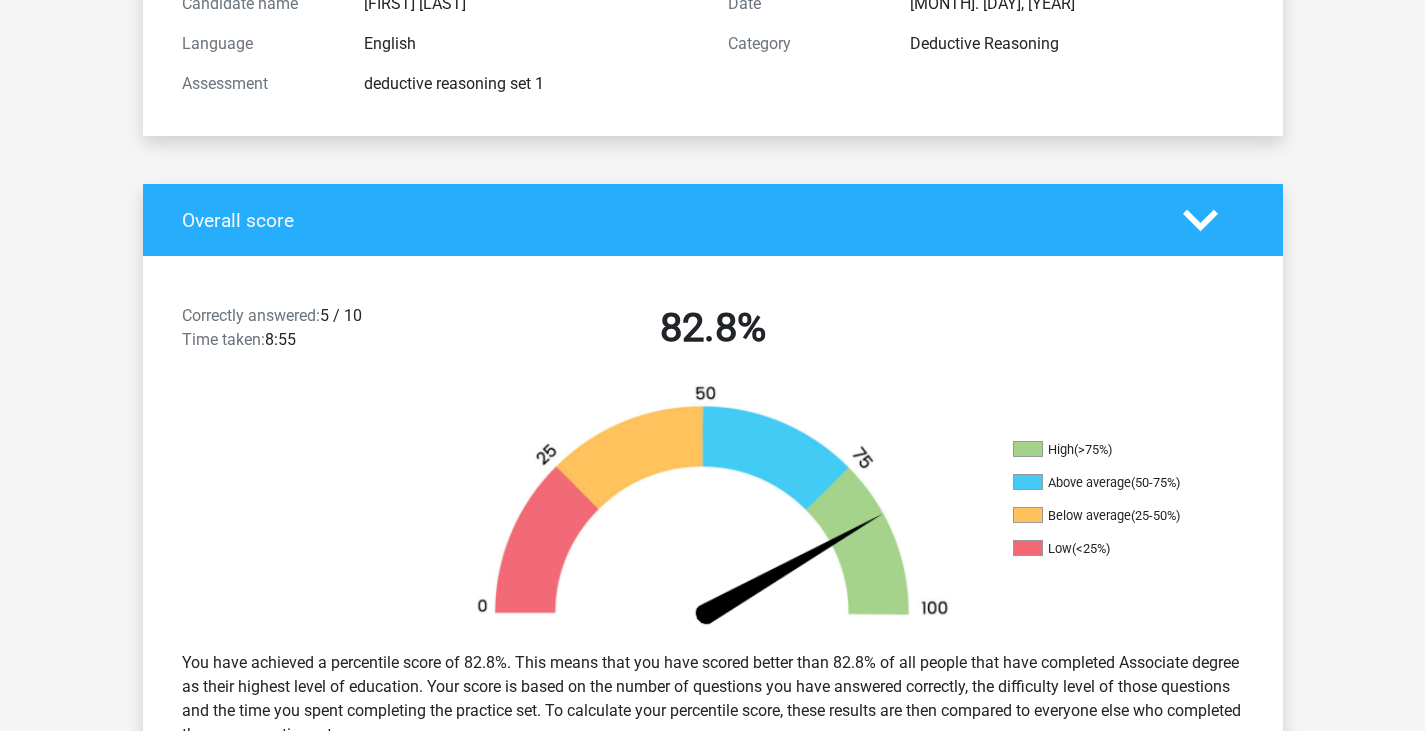 click on "82.8%" at bounding box center [713, 328] 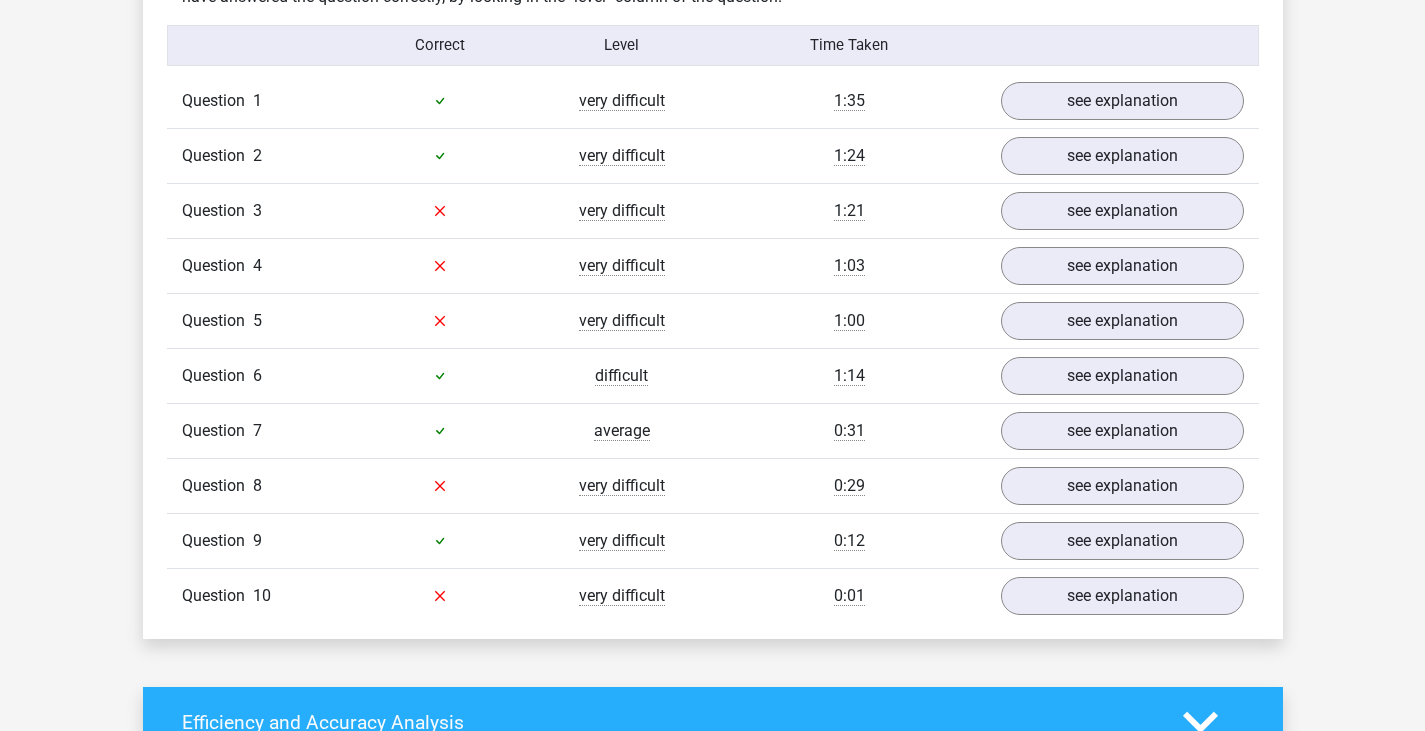 scroll, scrollTop: 1598, scrollLeft: 0, axis: vertical 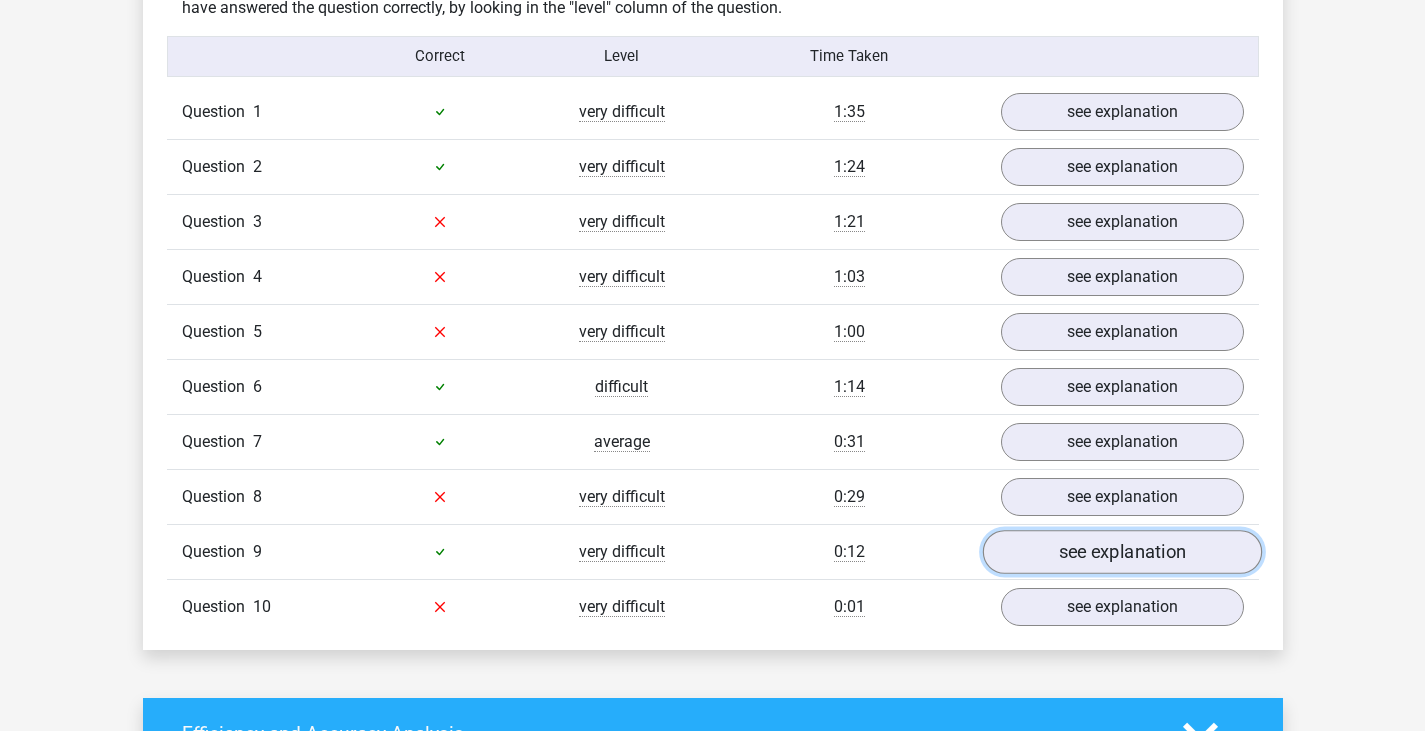 click on "see explanation" at bounding box center (1121, 552) 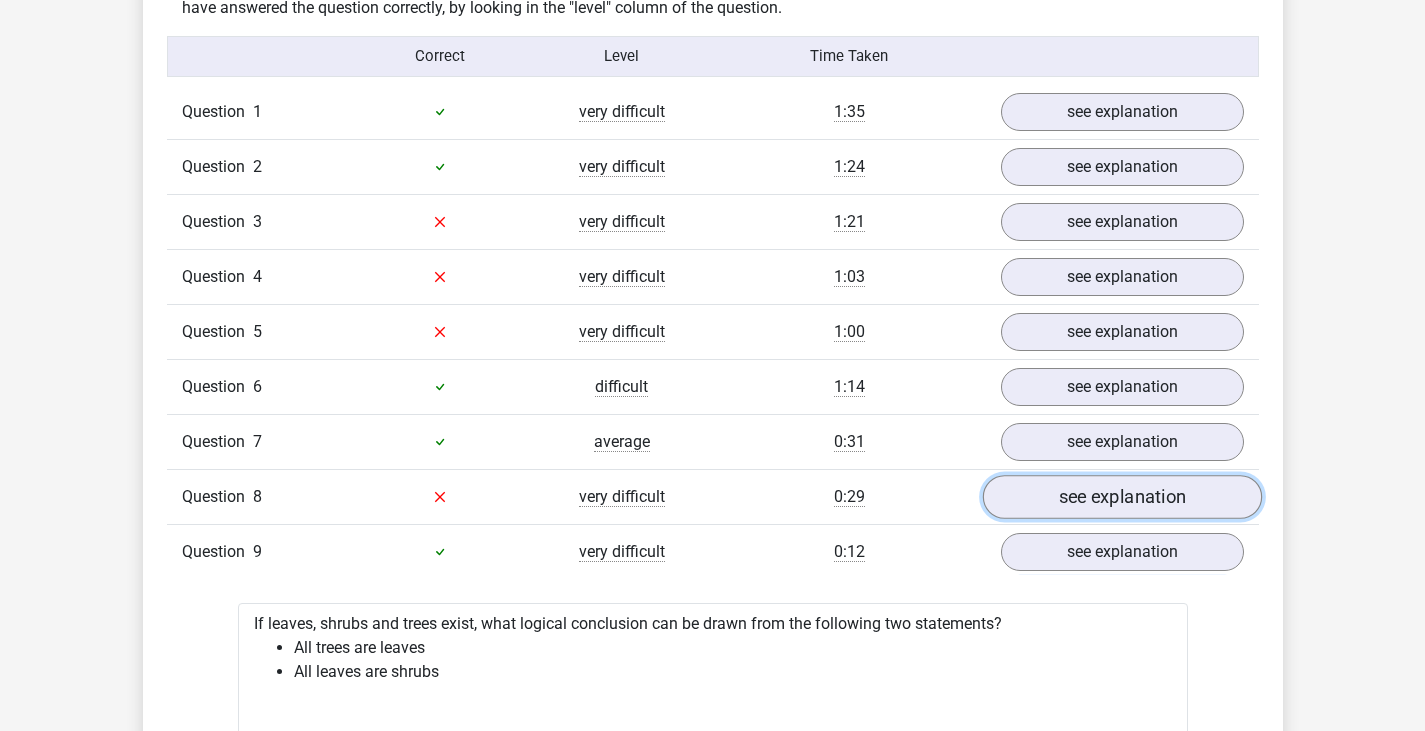 click on "see explanation" at bounding box center [1121, 497] 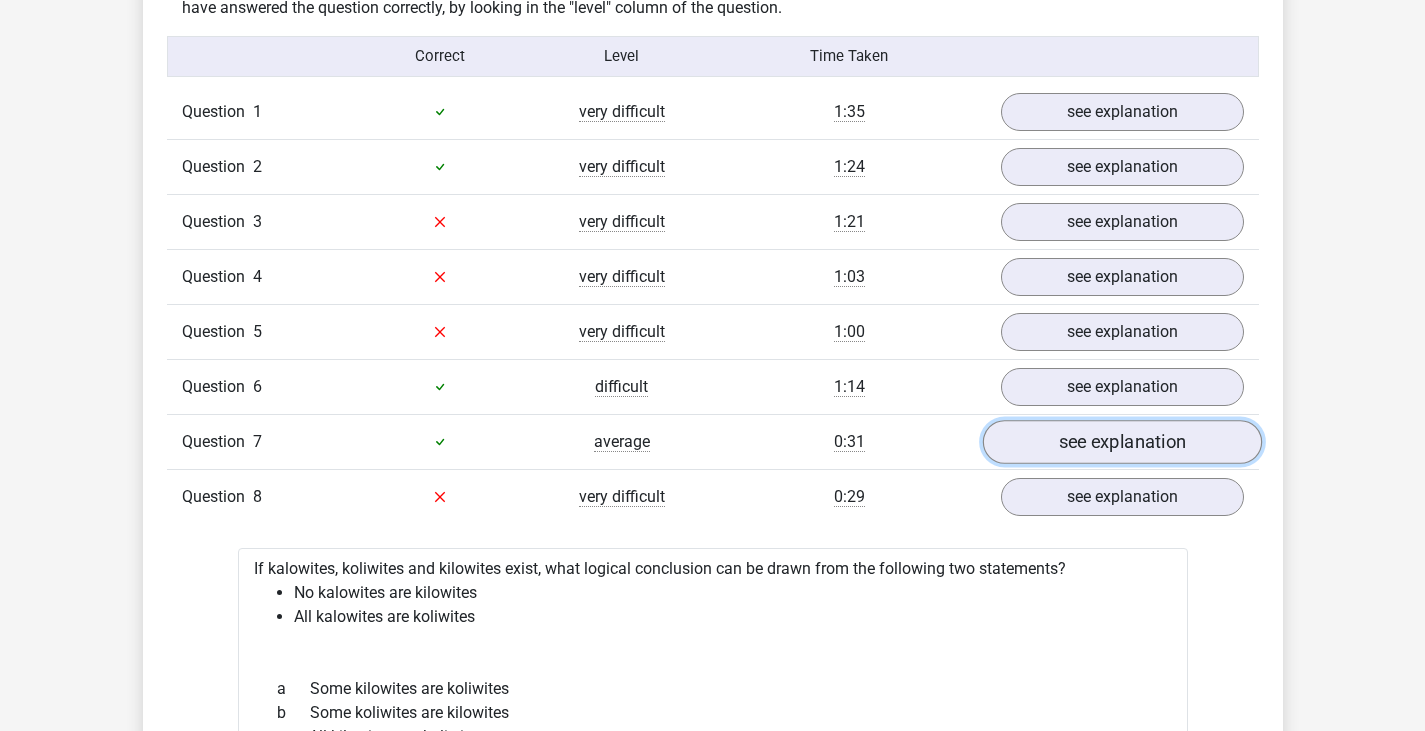 click on "see explanation" at bounding box center (1121, 442) 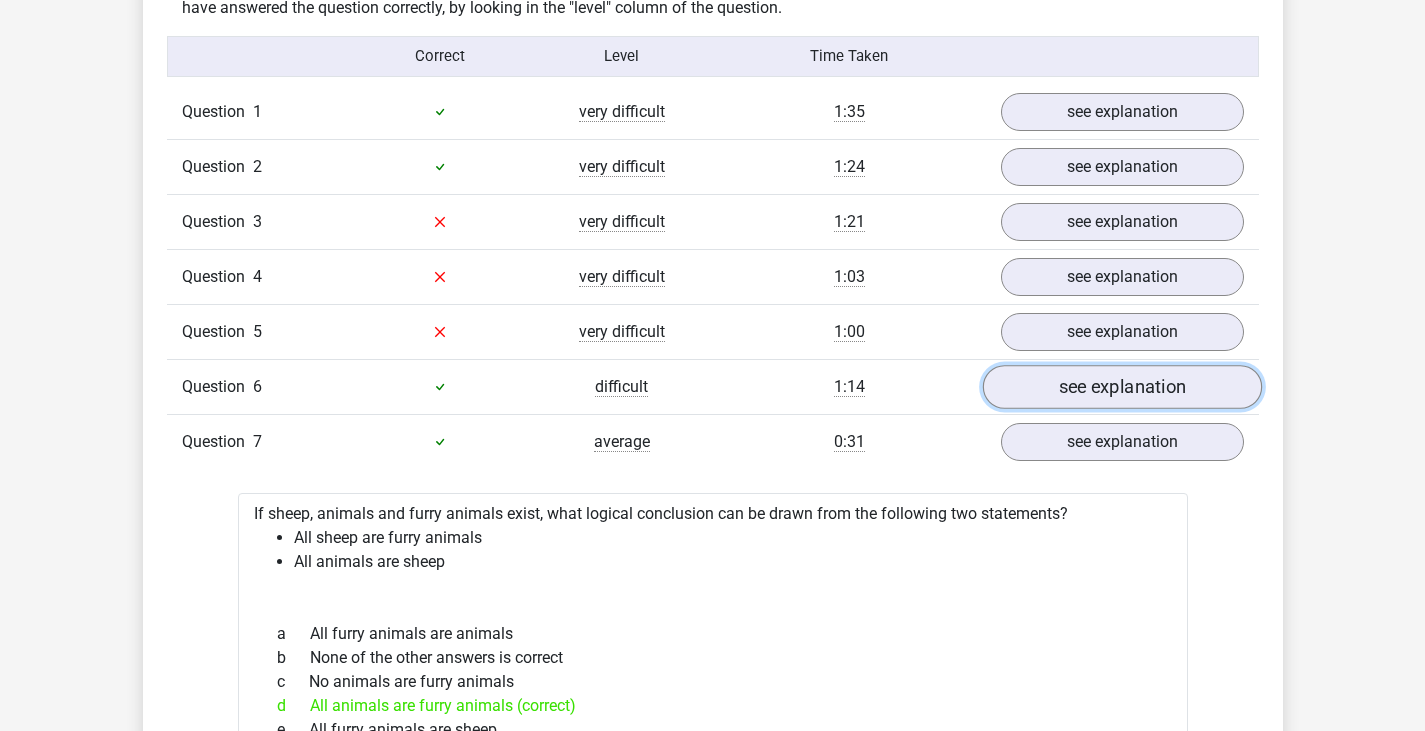 click on "see explanation" at bounding box center (1121, 387) 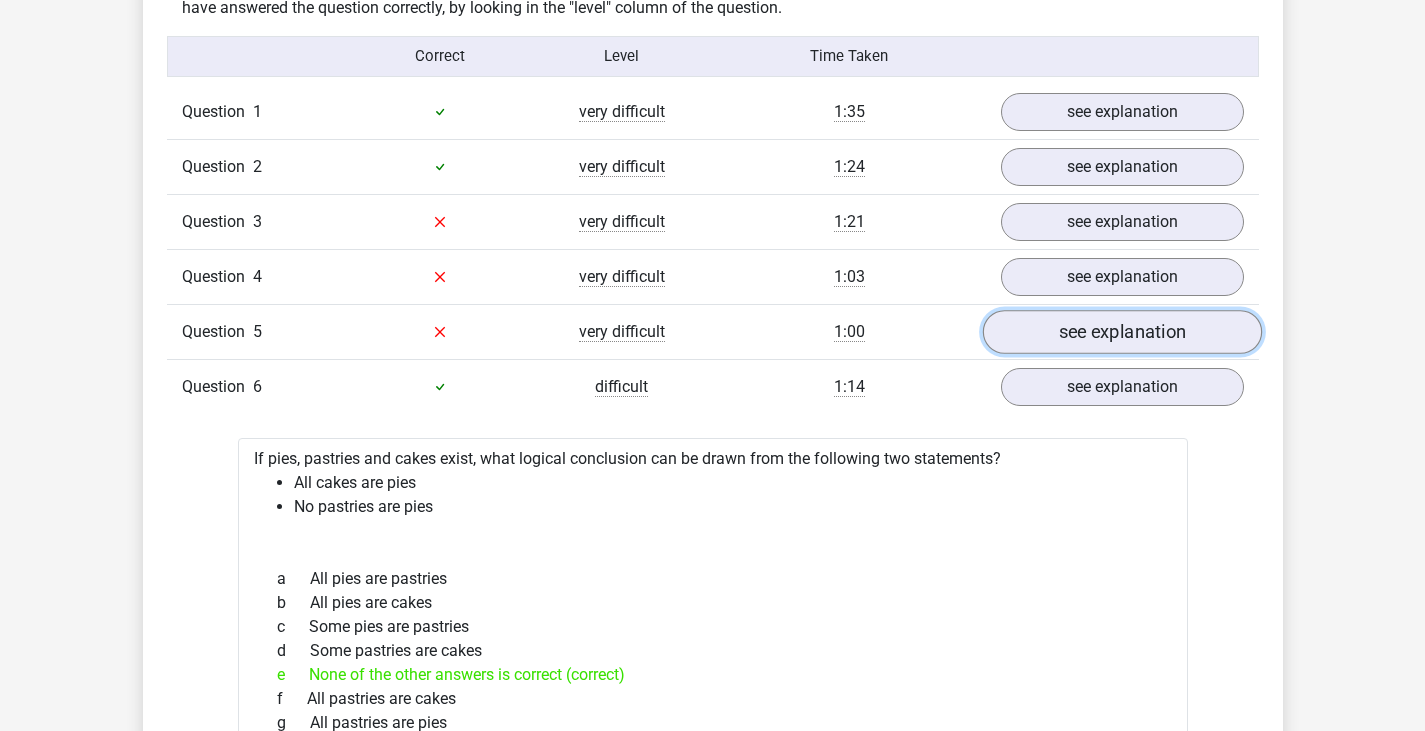 click on "see explanation" at bounding box center (1121, 332) 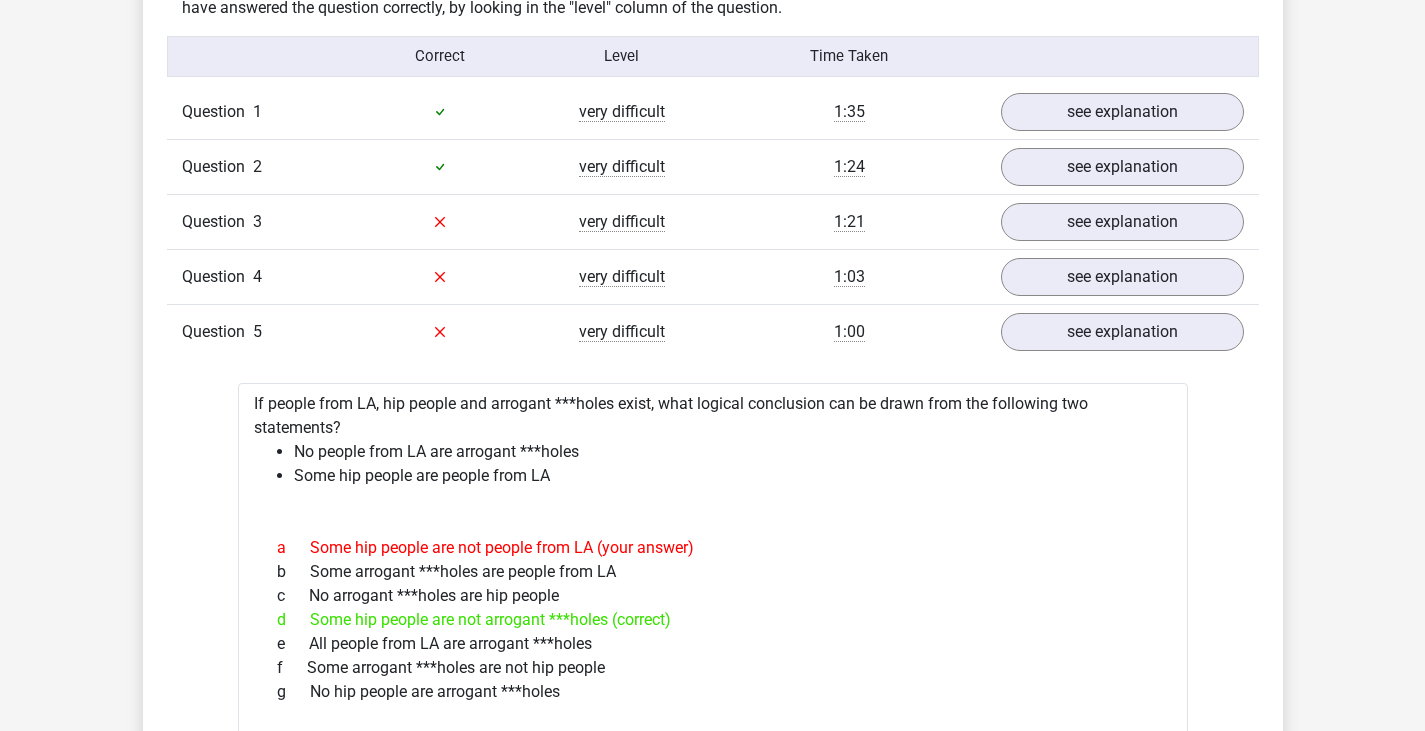 click on "Go  premium
[FIRST] [LAST]
[EMAIL]" at bounding box center [712, 3011] 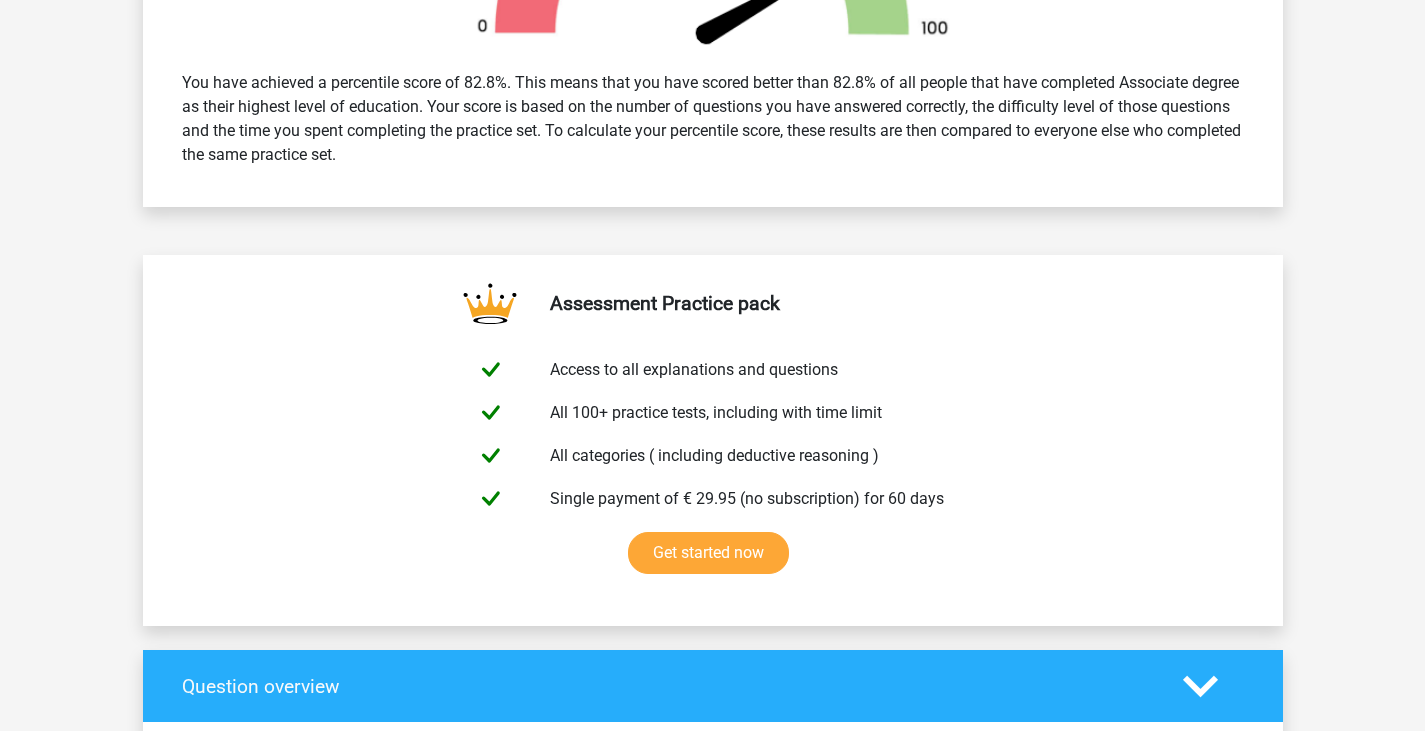 scroll, scrollTop: 618, scrollLeft: 0, axis: vertical 